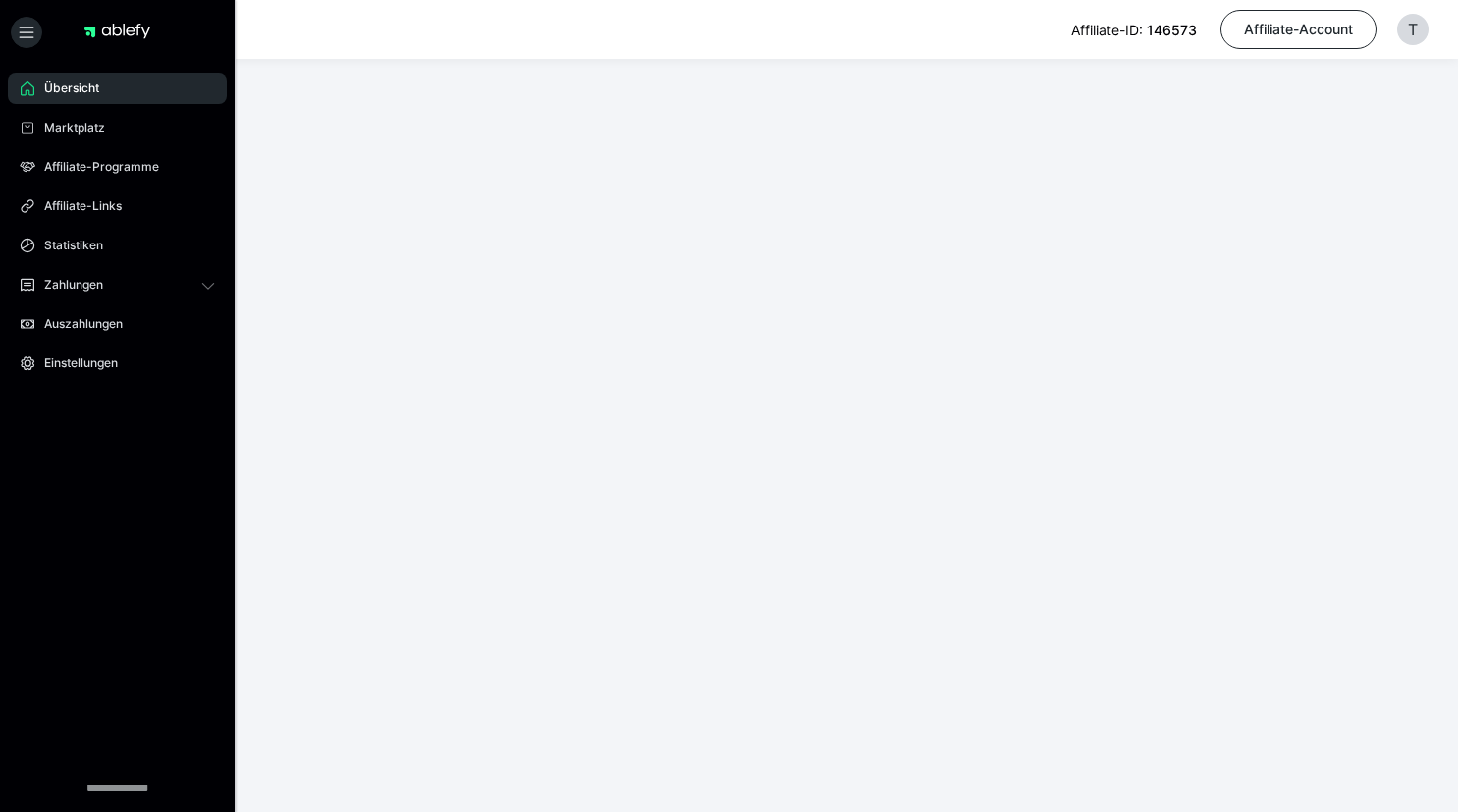 scroll, scrollTop: 0, scrollLeft: 0, axis: both 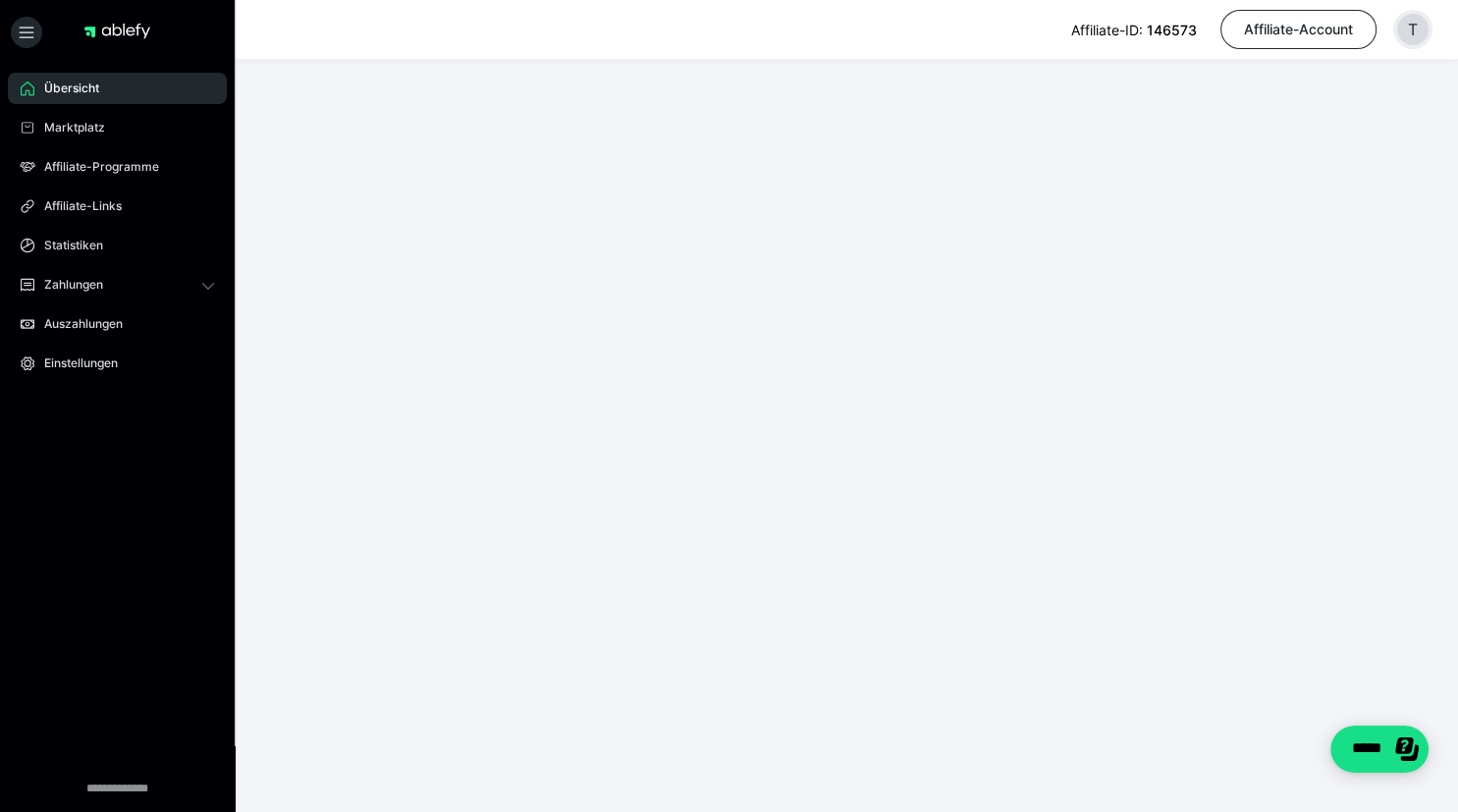 click on "T" at bounding box center [1413, 29] 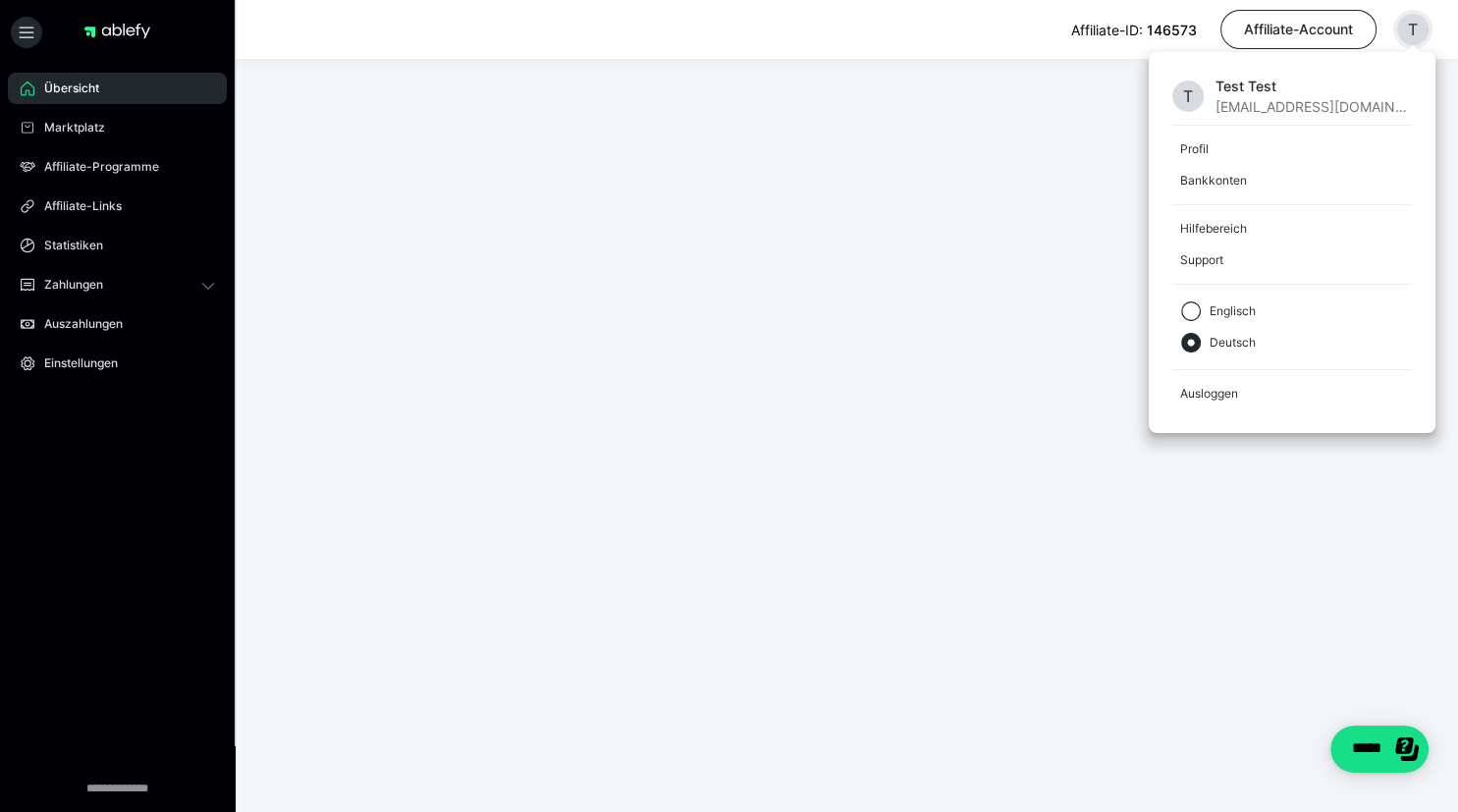 click on "[EMAIL_ADDRESS][DOMAIN_NAME]" at bounding box center [1314, 106] 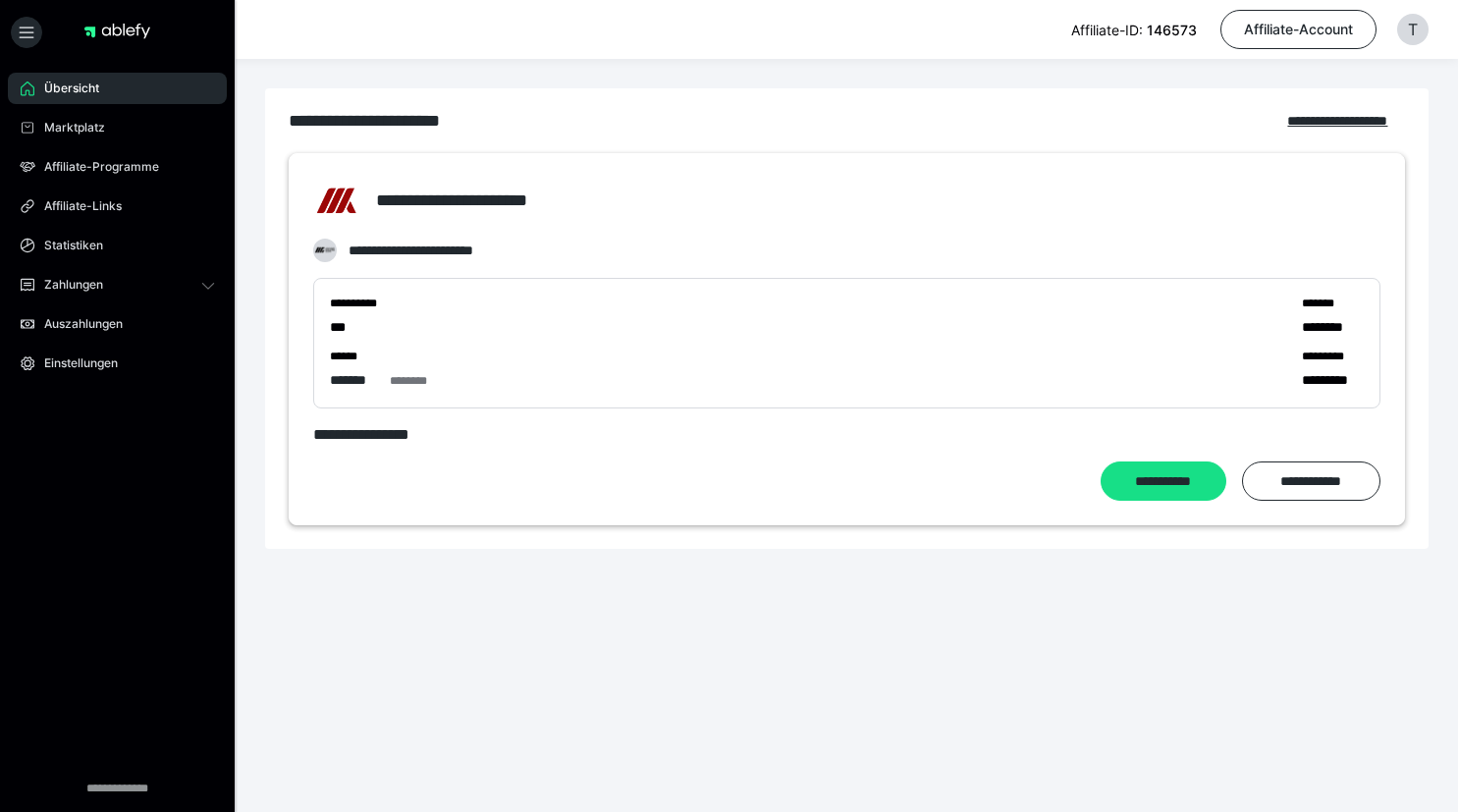 scroll, scrollTop: 0, scrollLeft: 0, axis: both 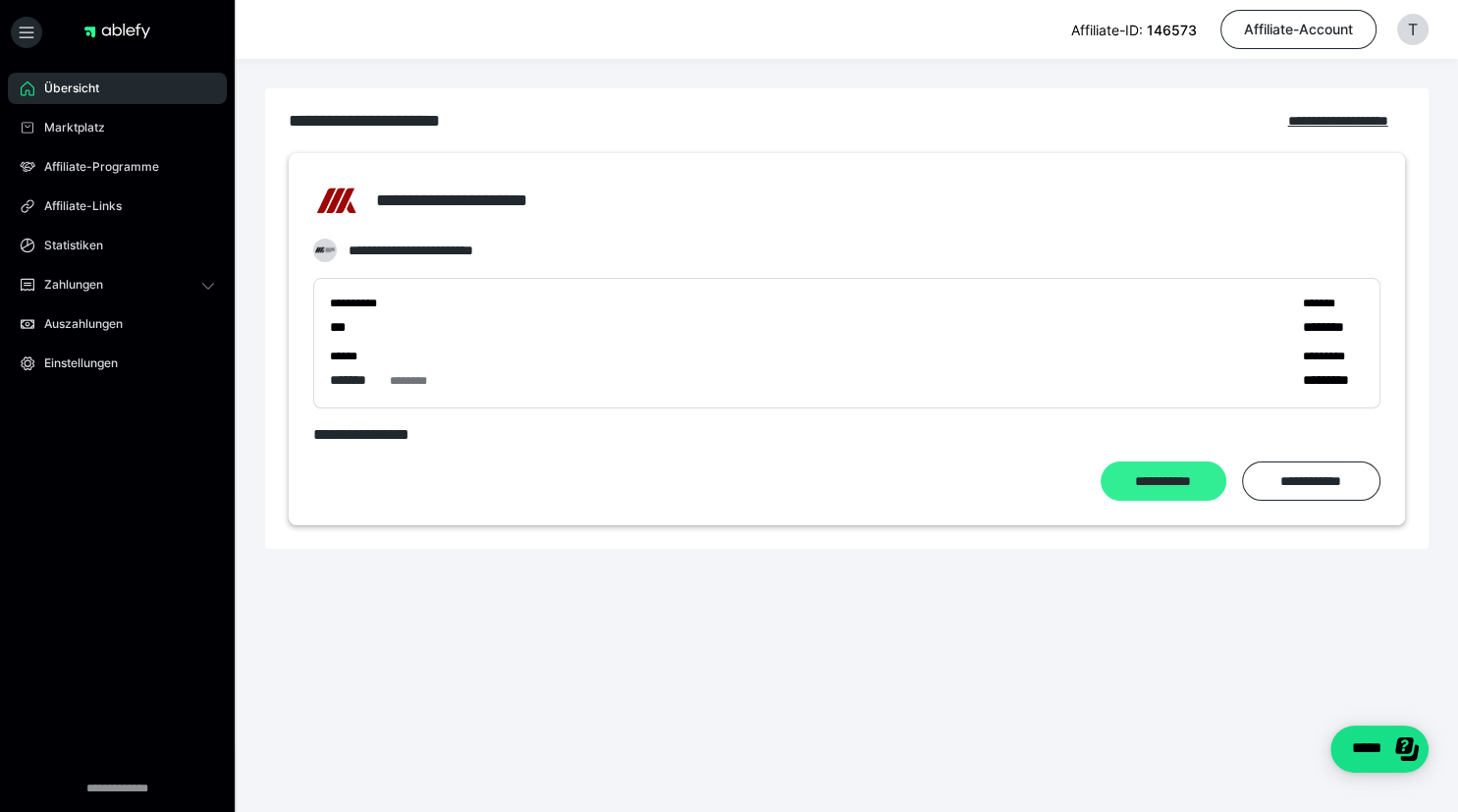 click on "**********" at bounding box center [1163, 481] 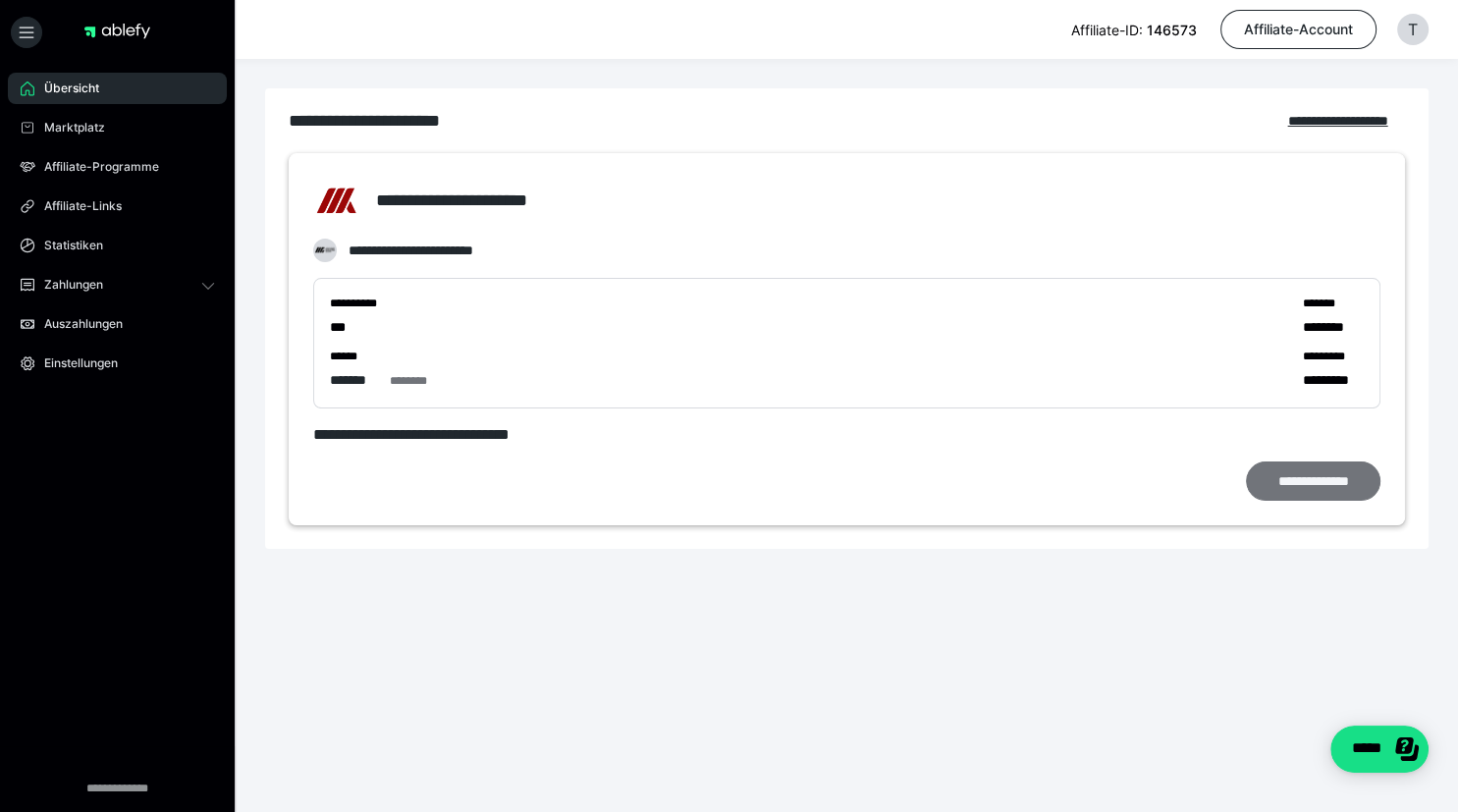 click on "**********" at bounding box center (1313, 481) 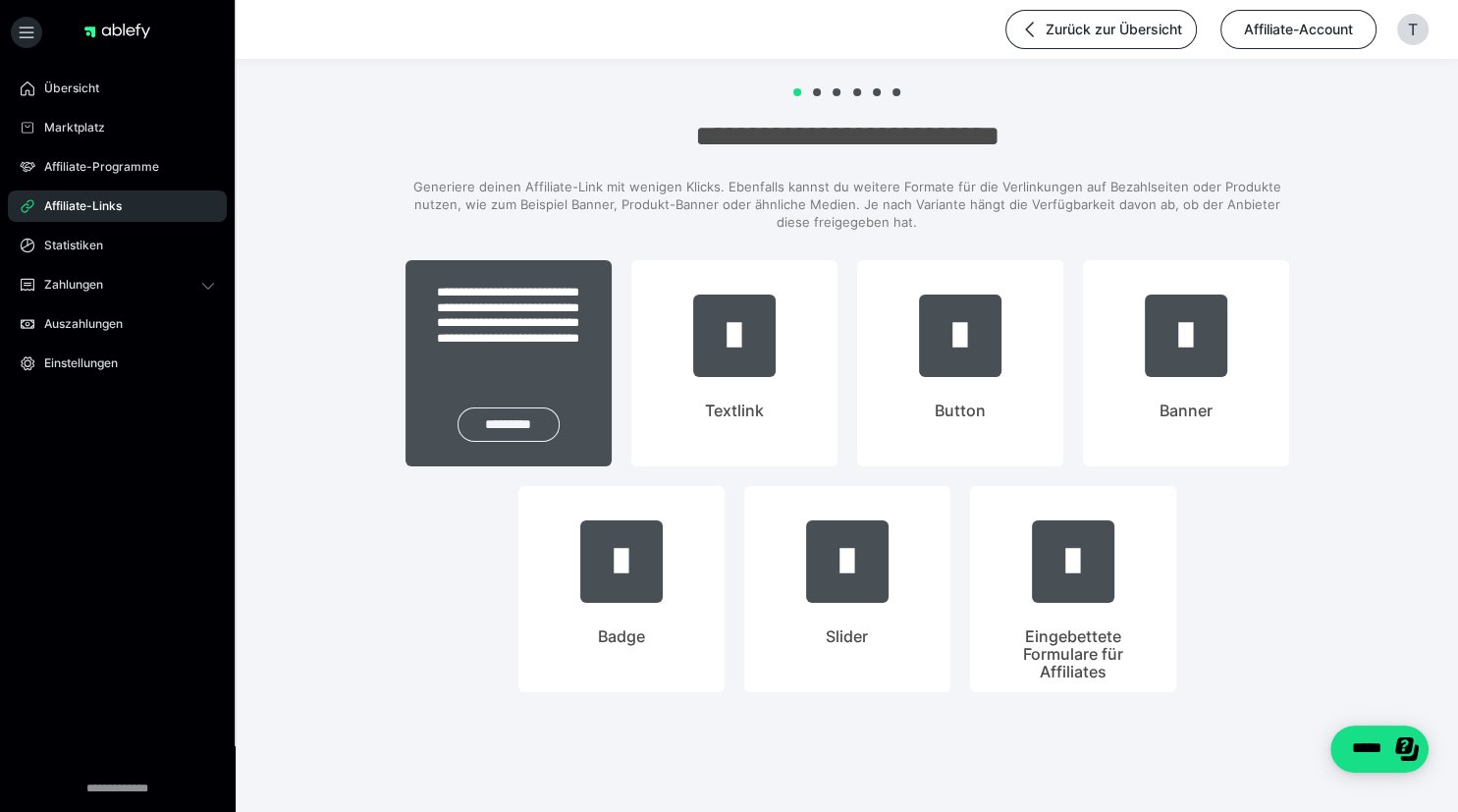 click on "*********" at bounding box center (509, 424) 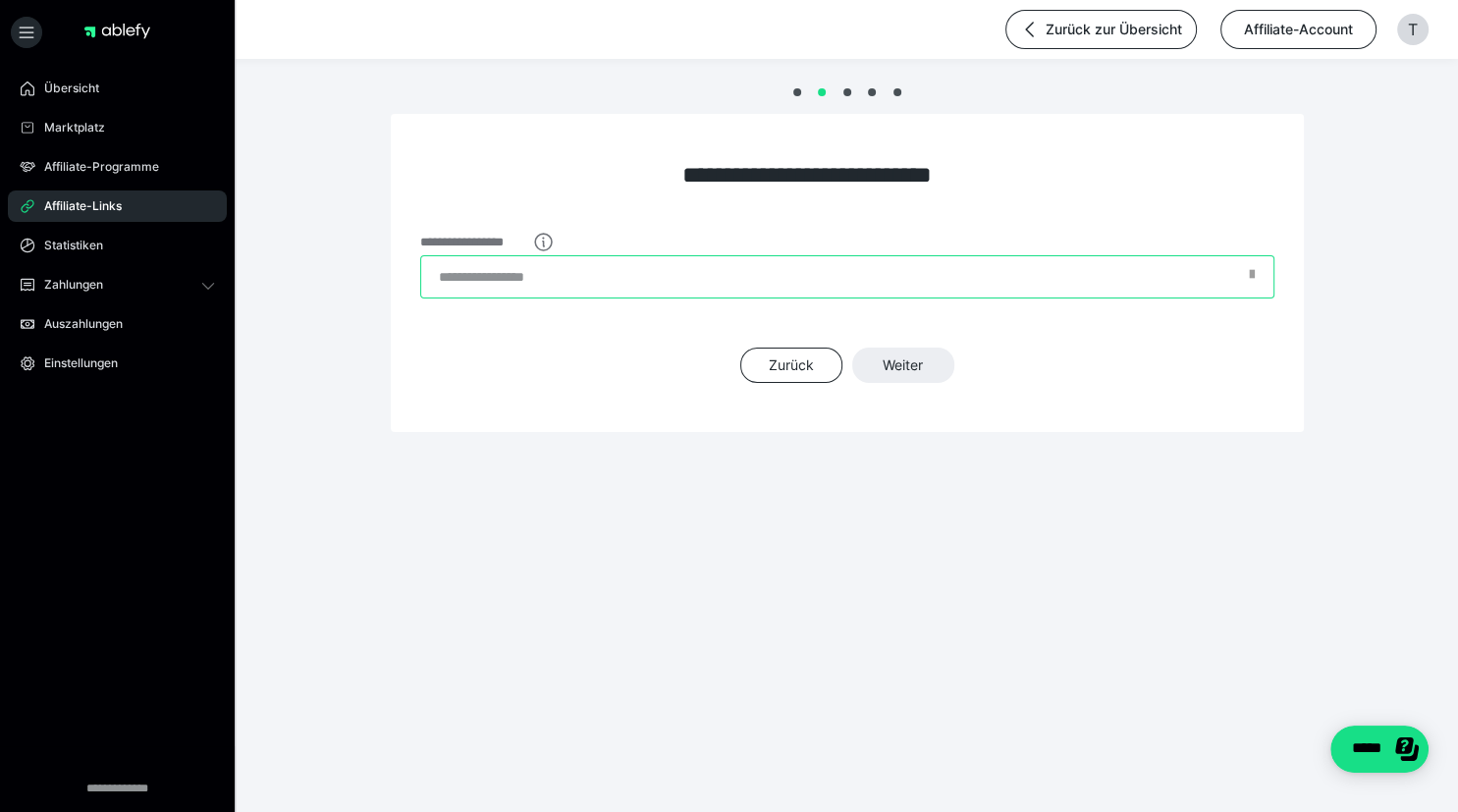 click on "**********" at bounding box center (847, 277) 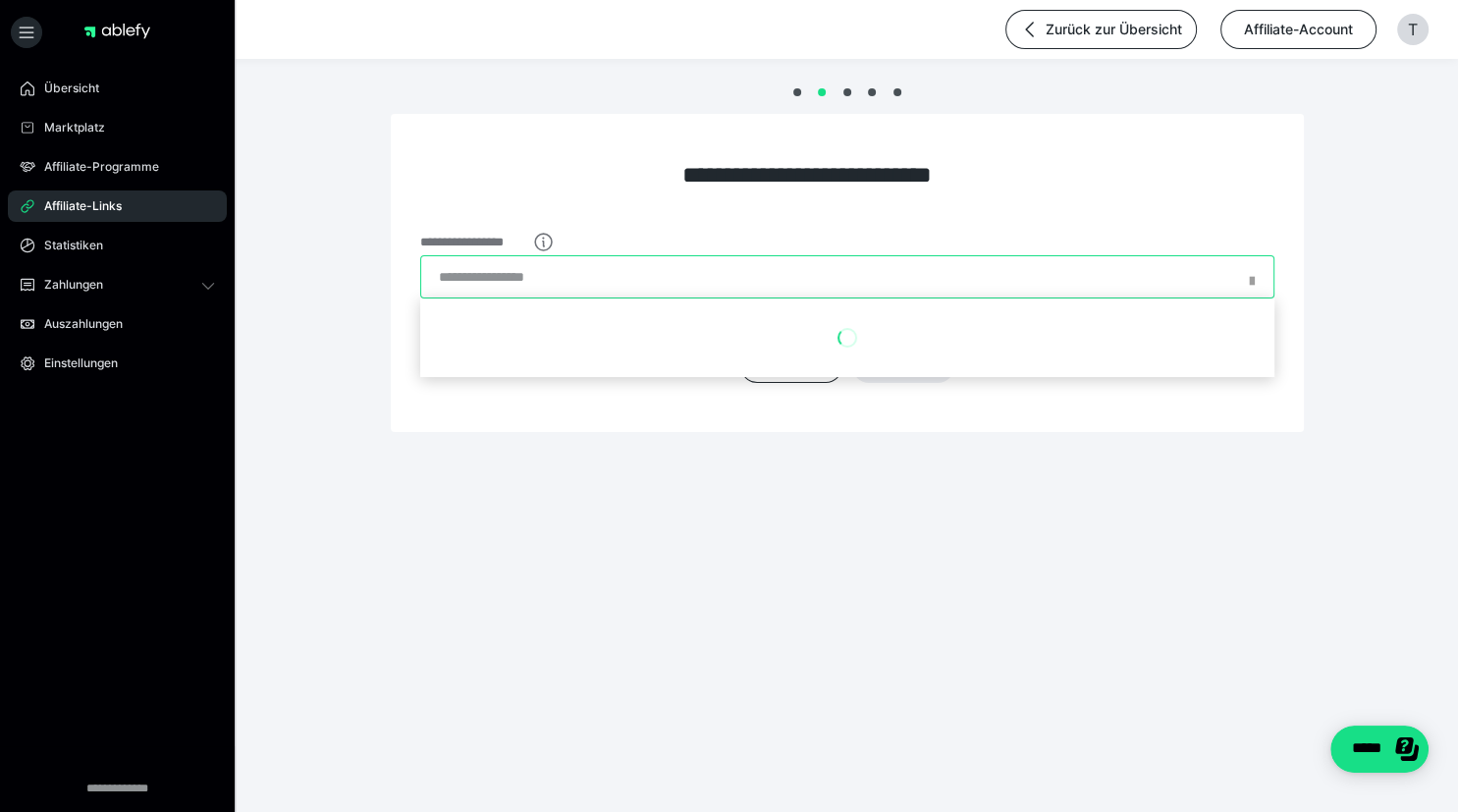 click on "**********" at bounding box center (847, 277) 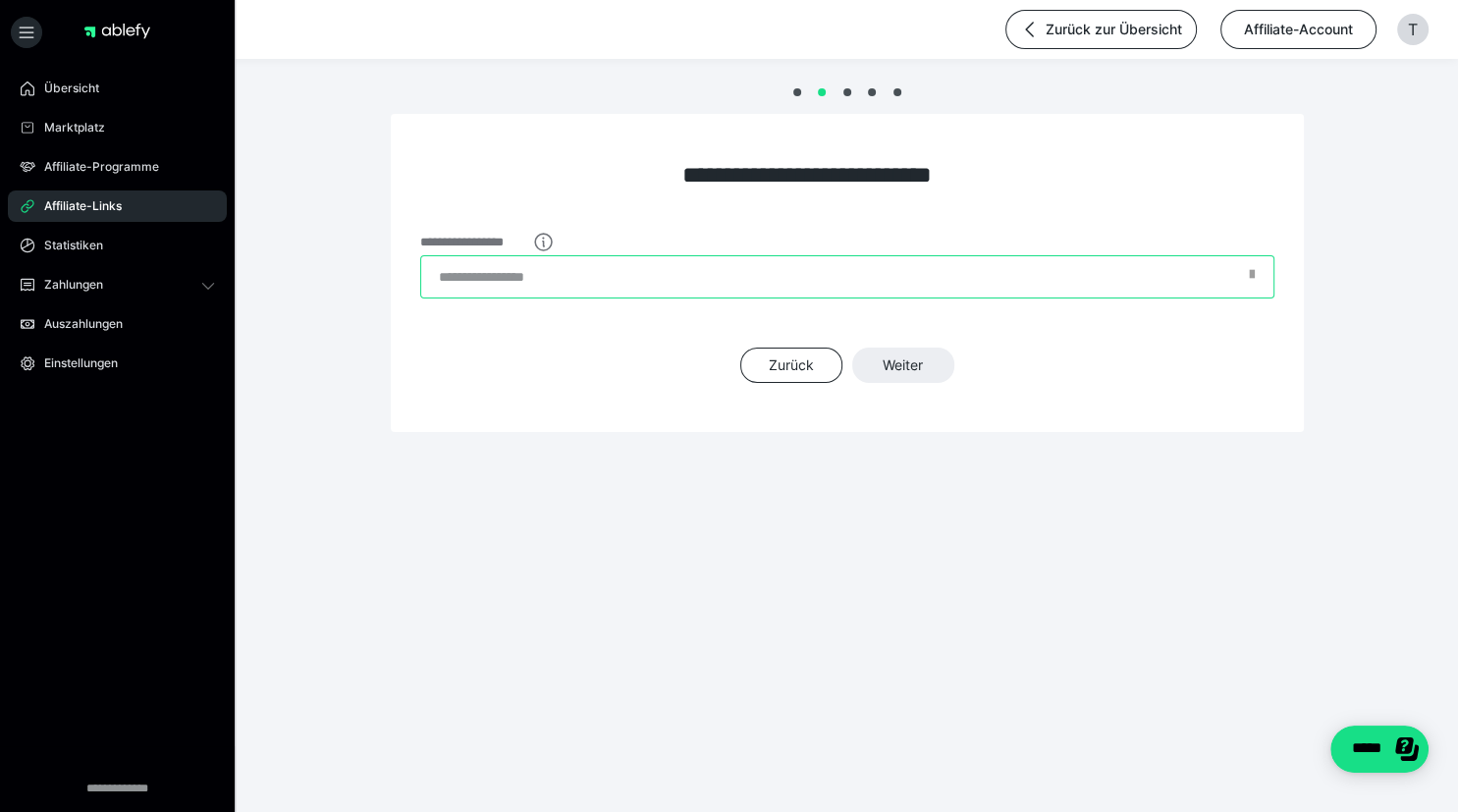 click on "**********" at bounding box center [847, 277] 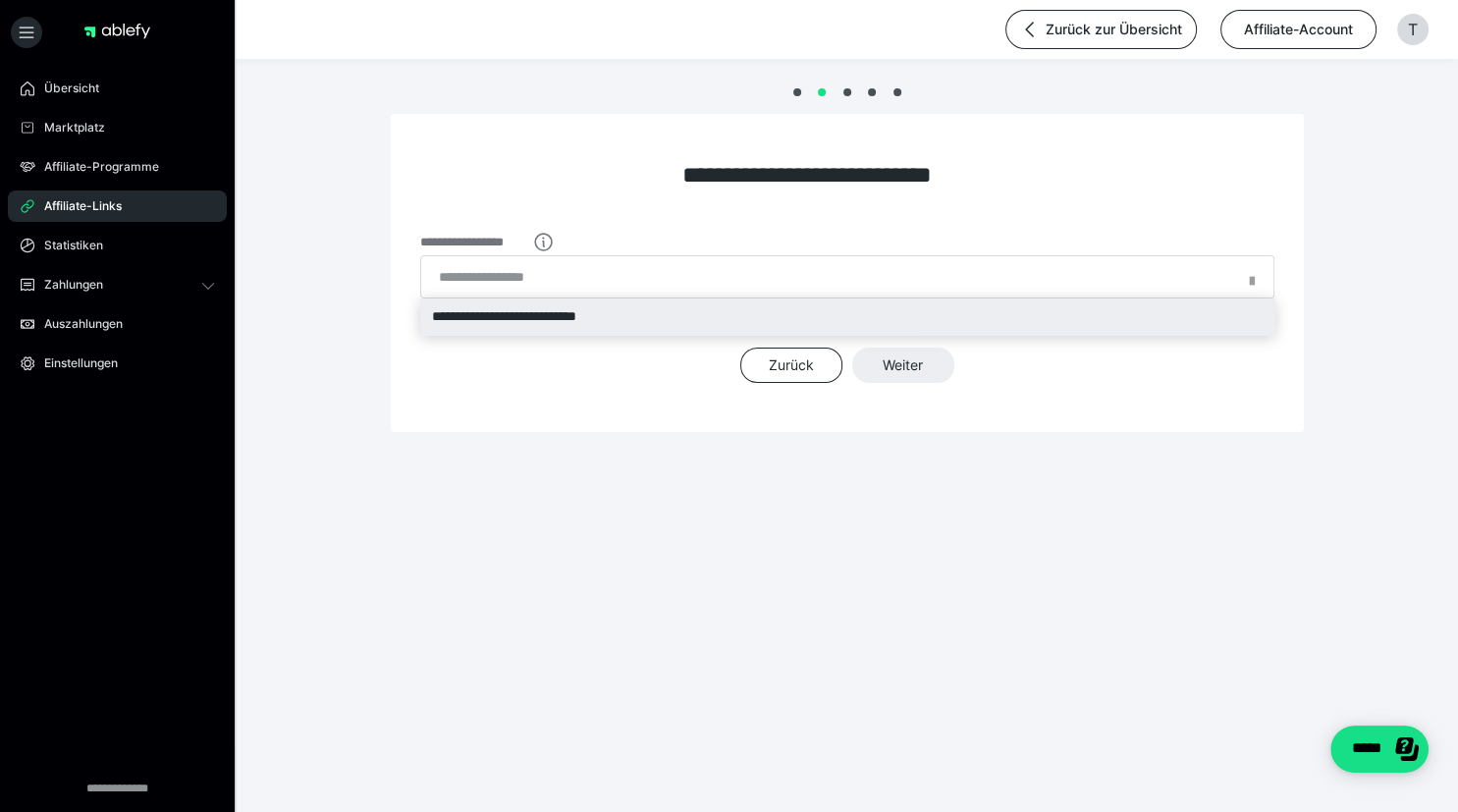 click on "**********" at bounding box center (847, 316) 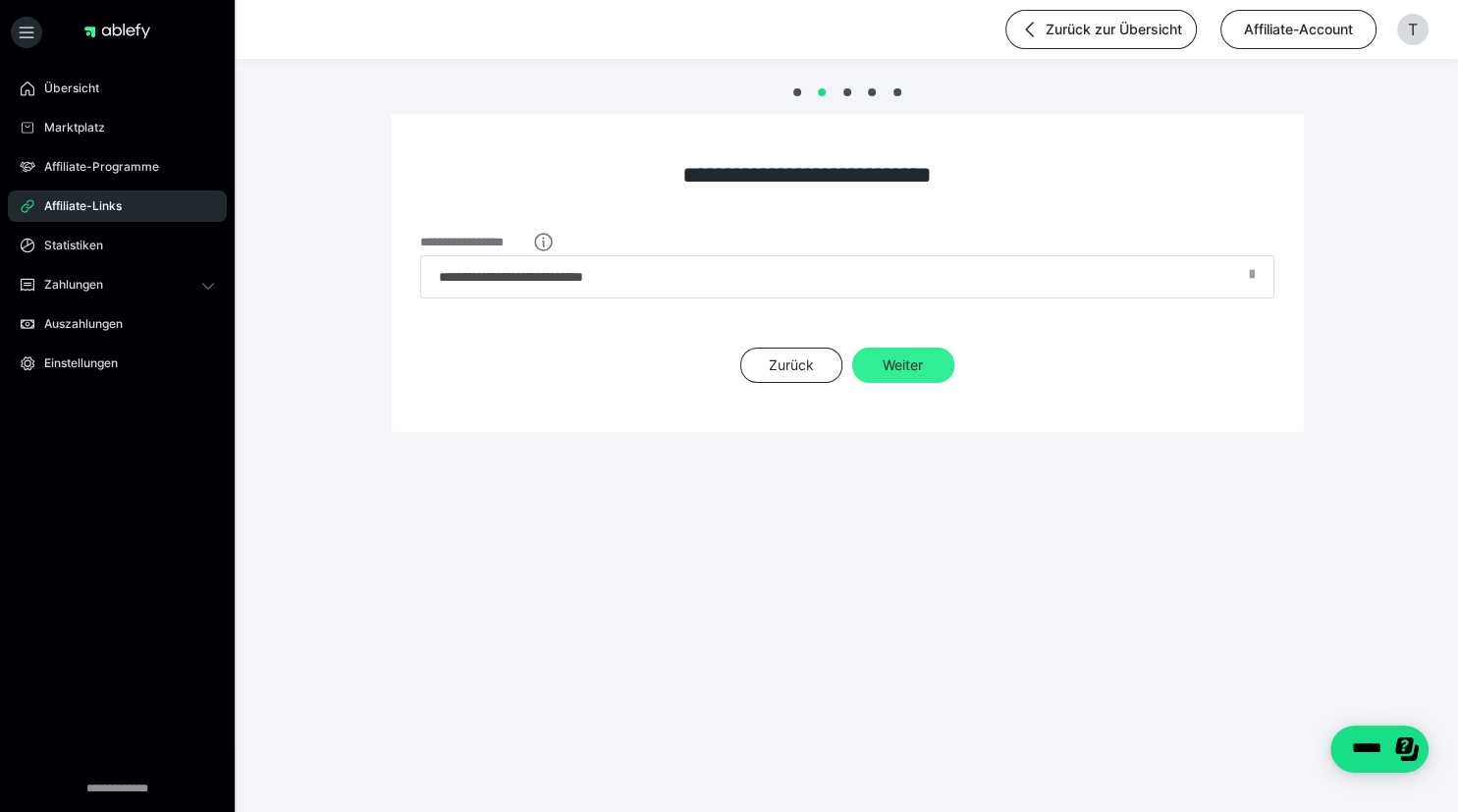 click on "Weiter" at bounding box center (903, 365) 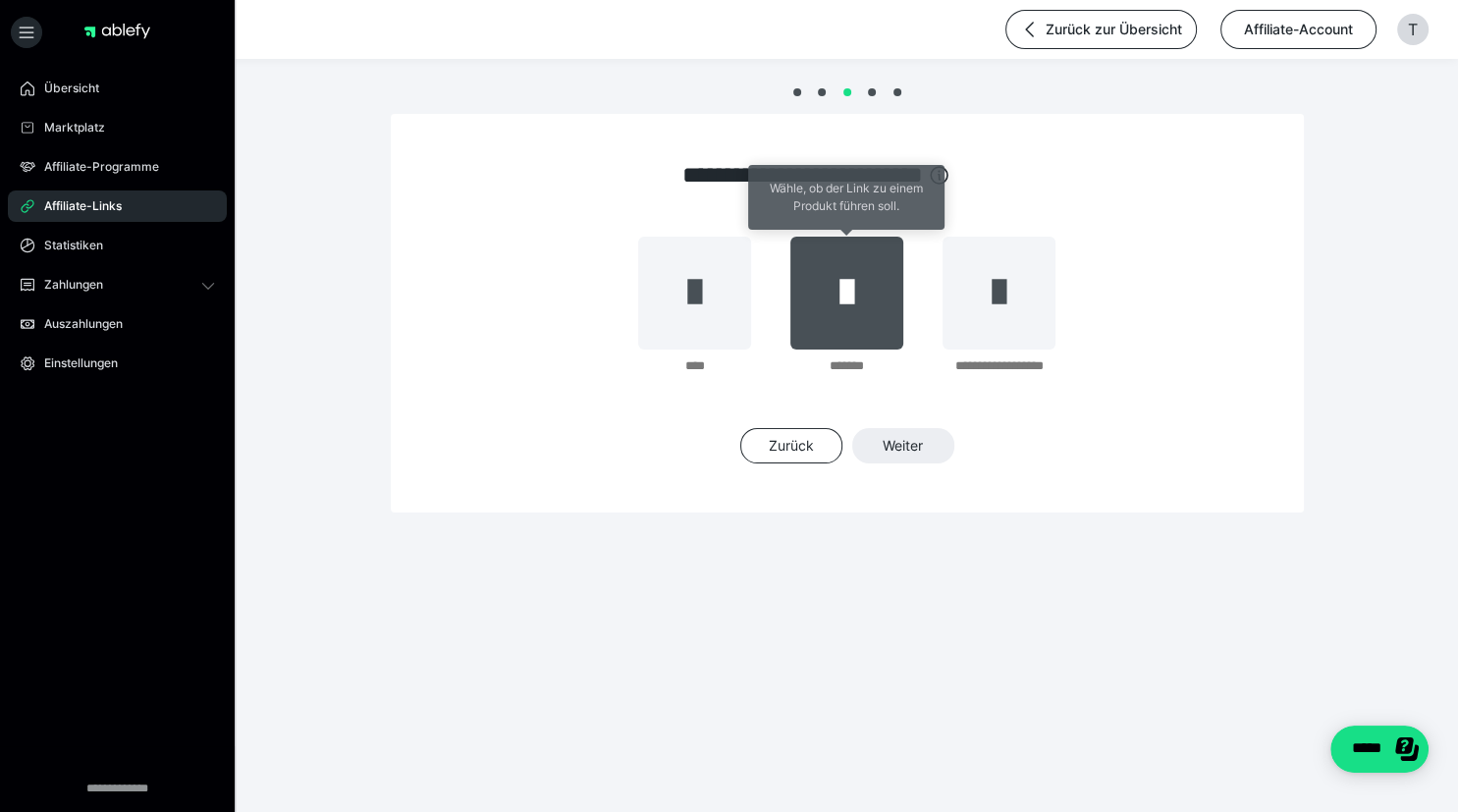 click at bounding box center [846, 293] 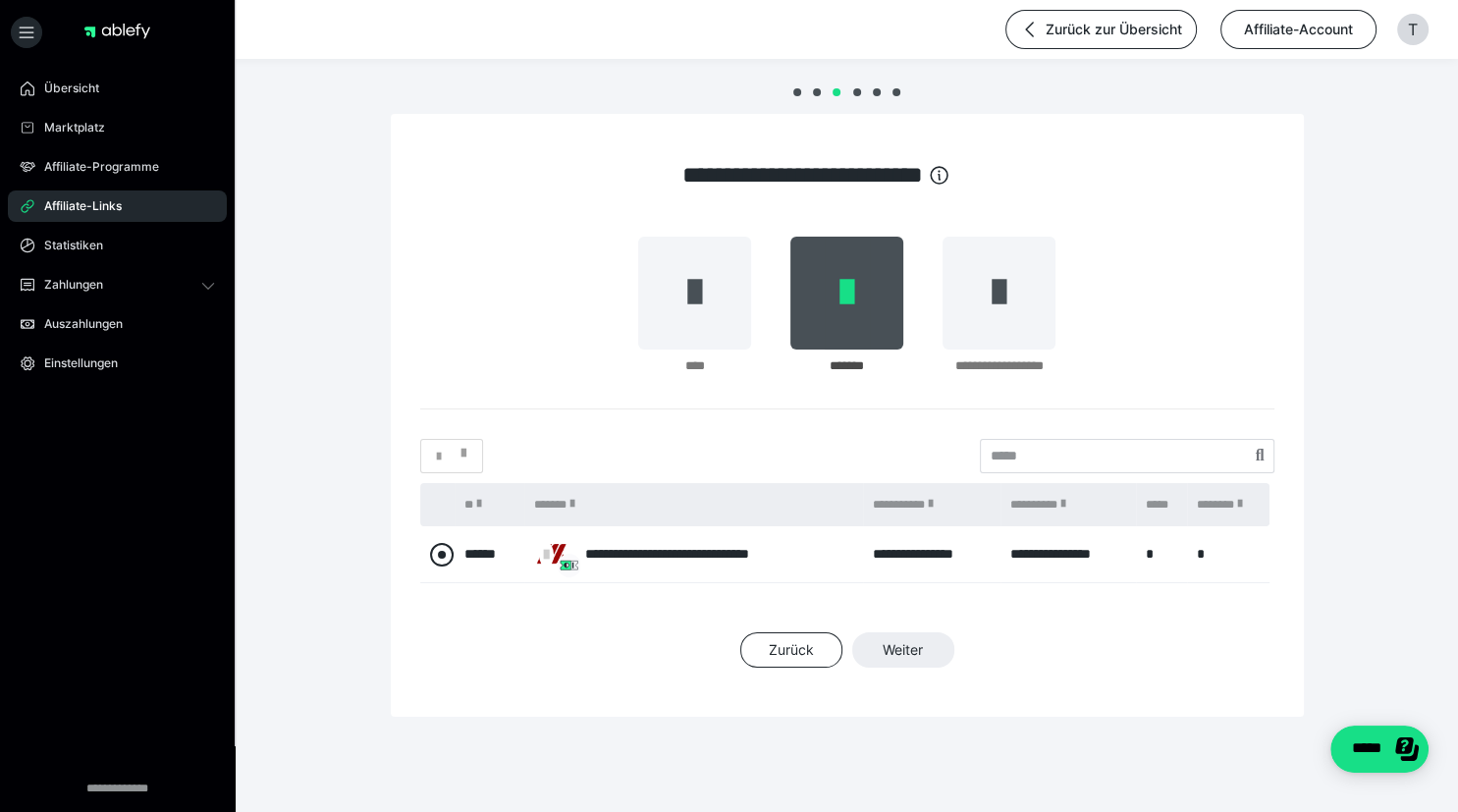 click at bounding box center [442, 555] 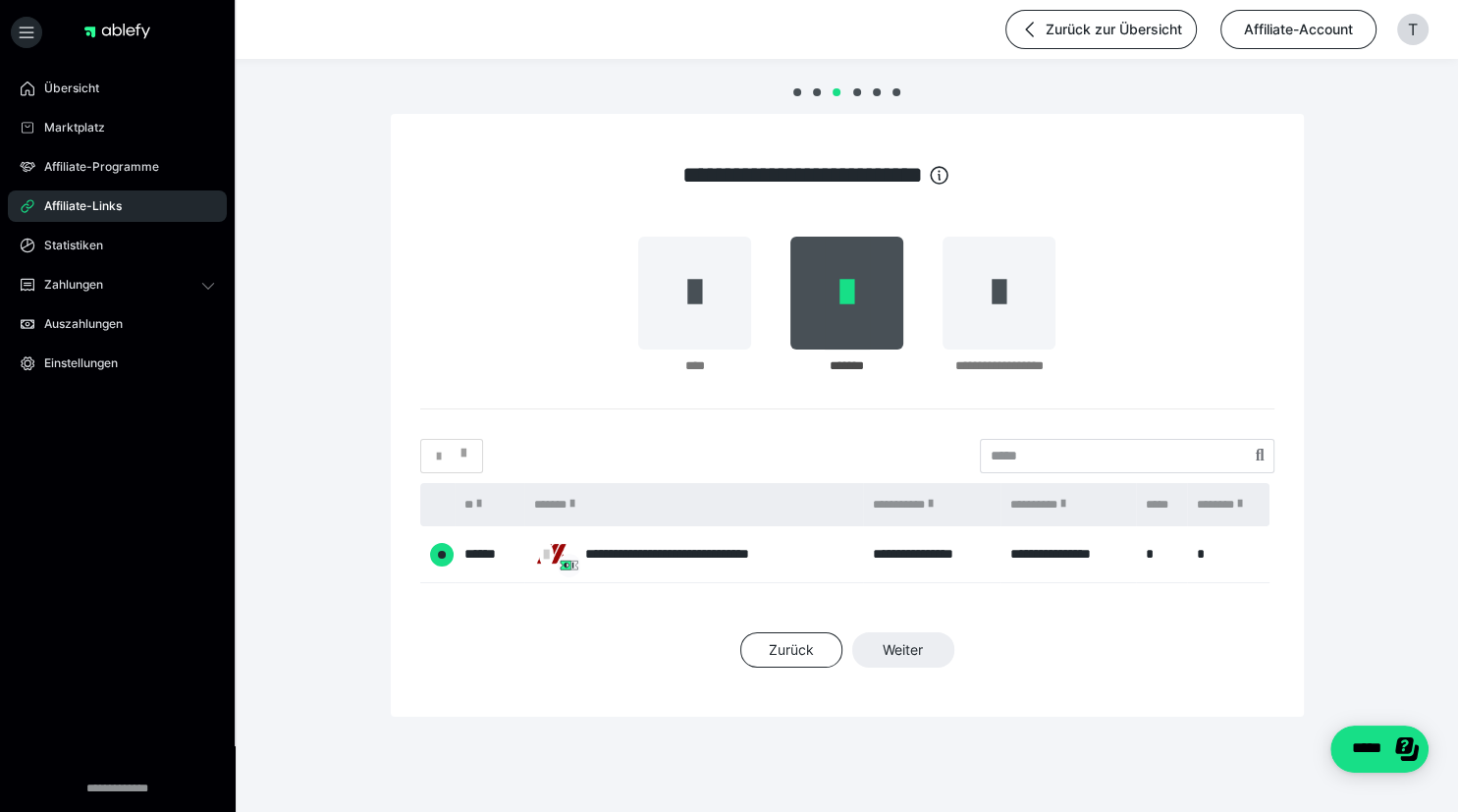 radio on "****" 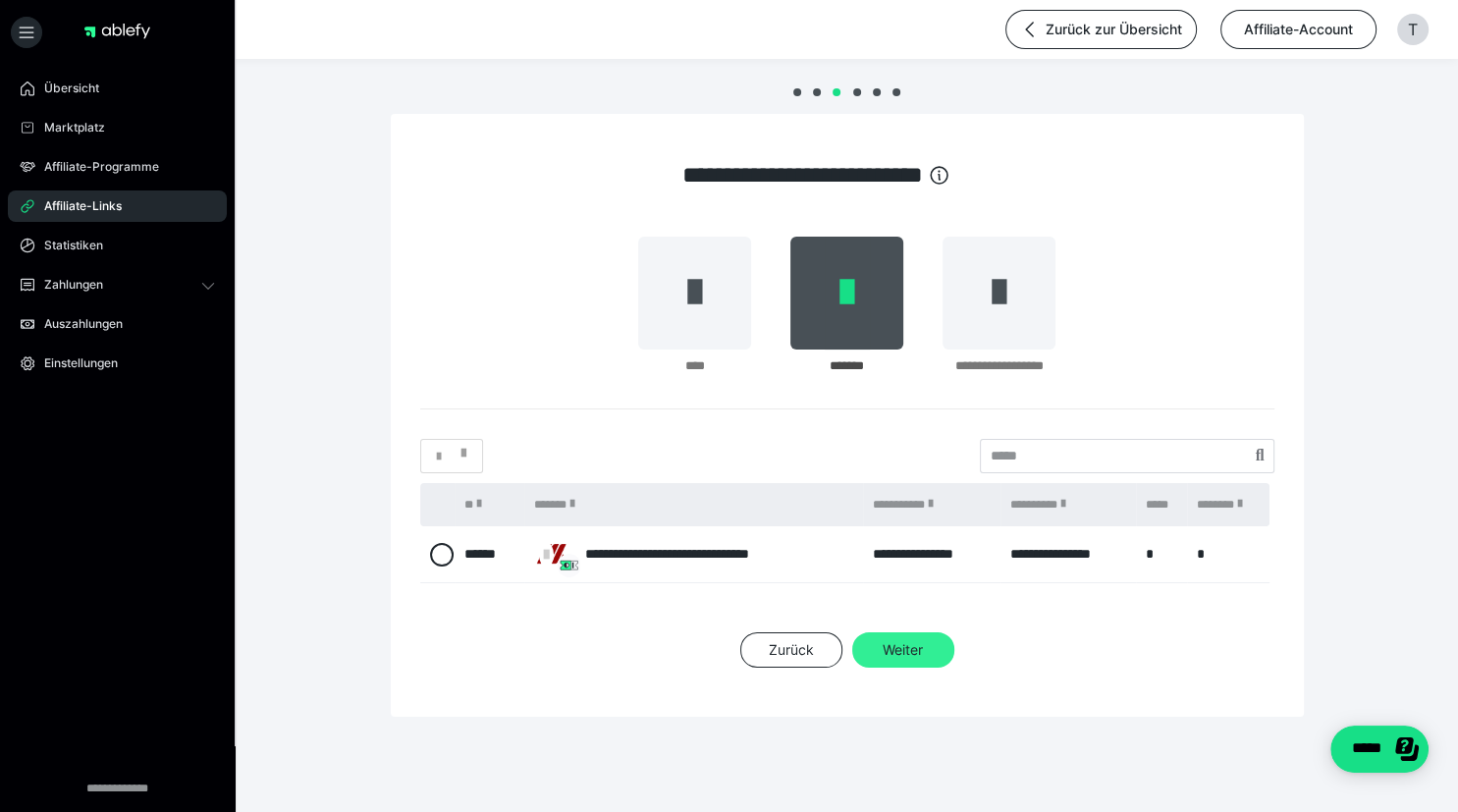 click on "Weiter" at bounding box center (903, 650) 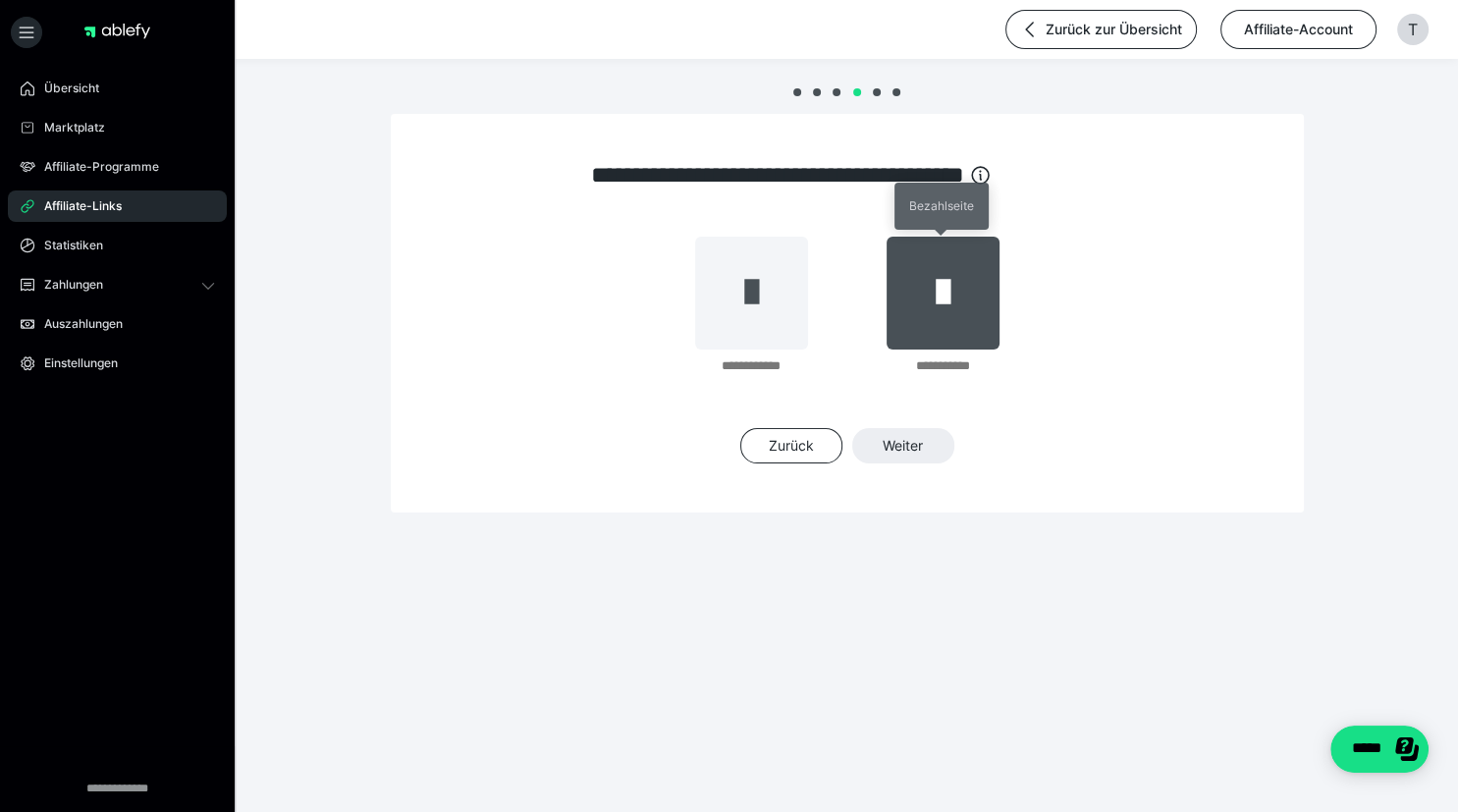 click at bounding box center [943, 293] 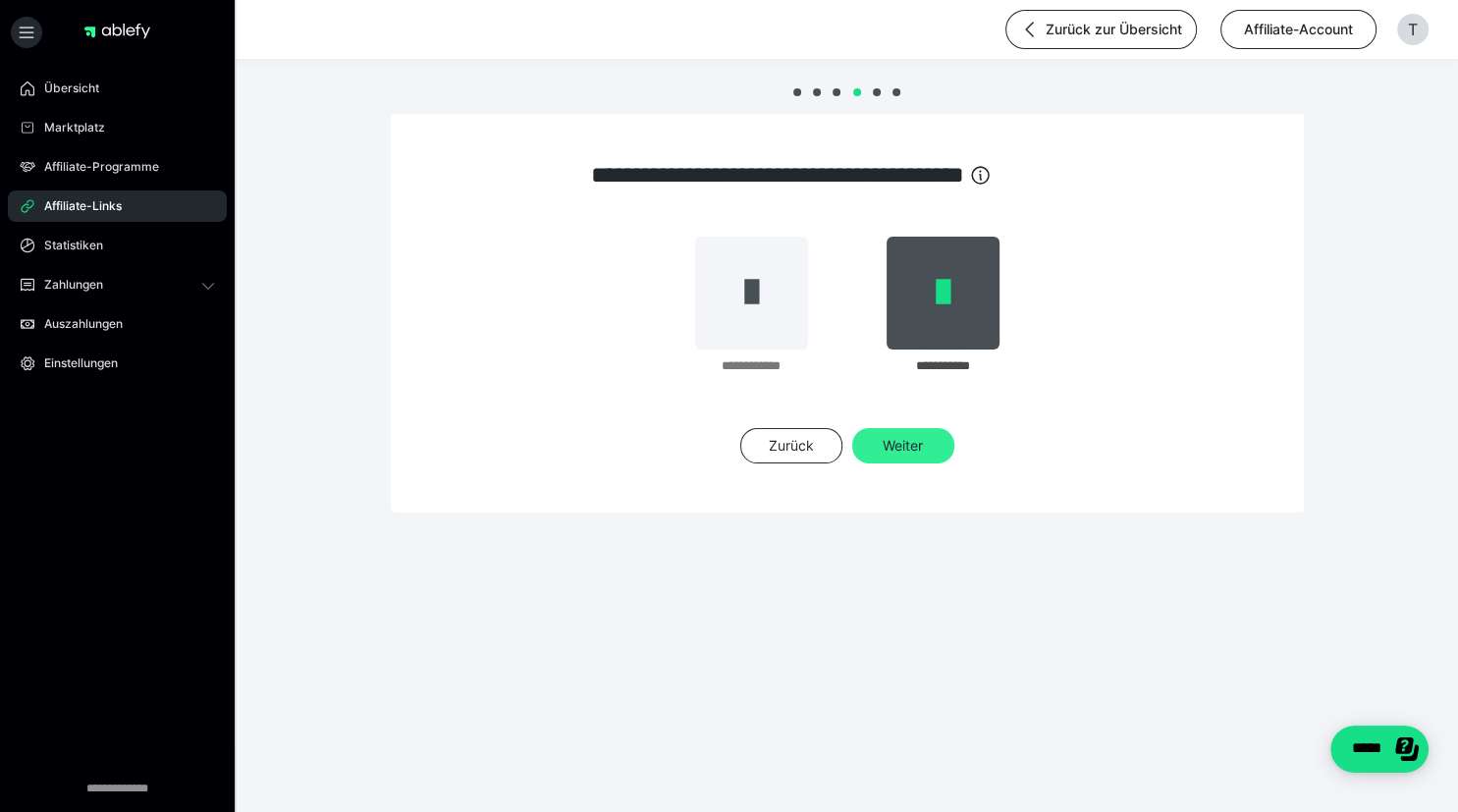 click on "Weiter" at bounding box center (903, 446) 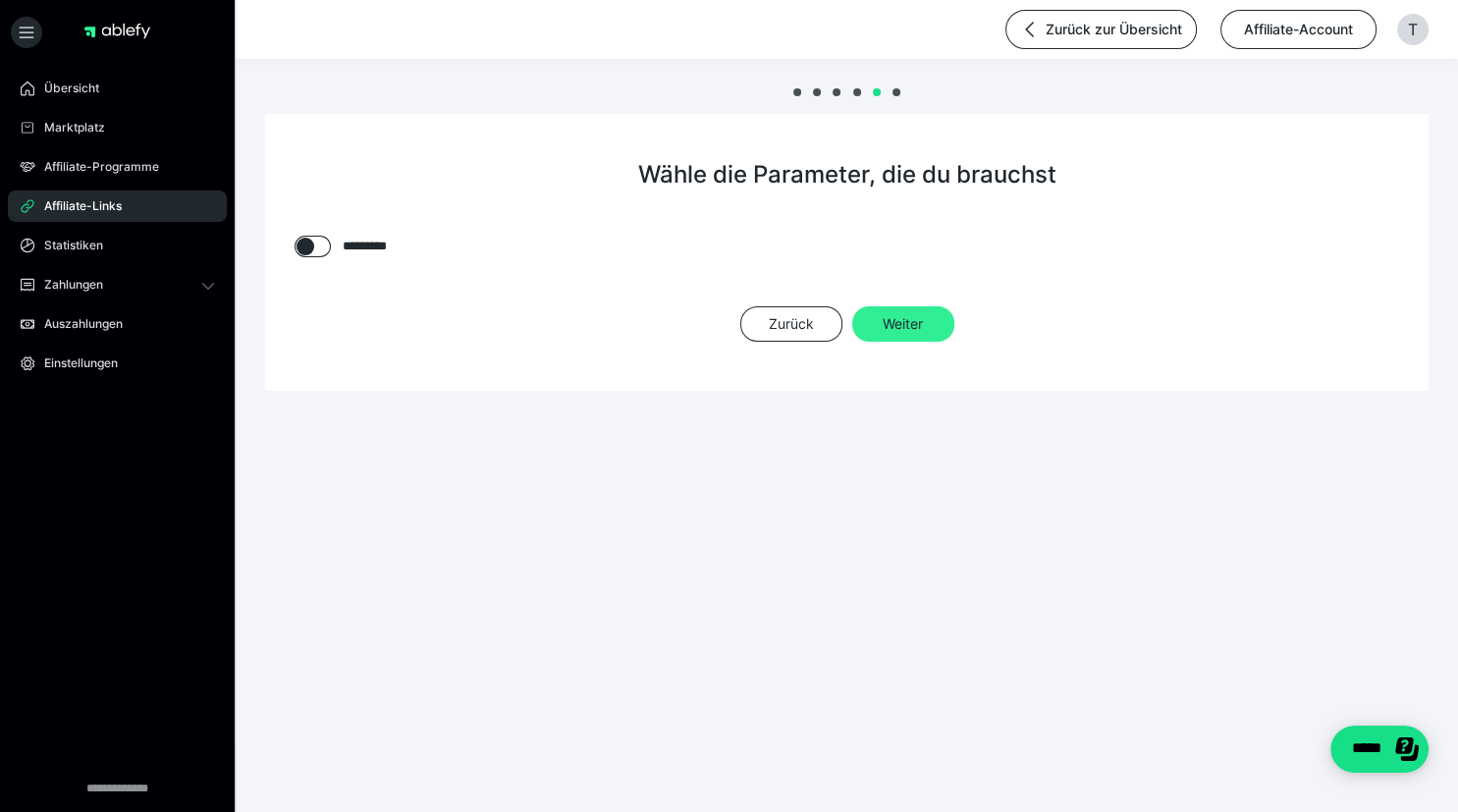 click on "Weiter" at bounding box center [903, 324] 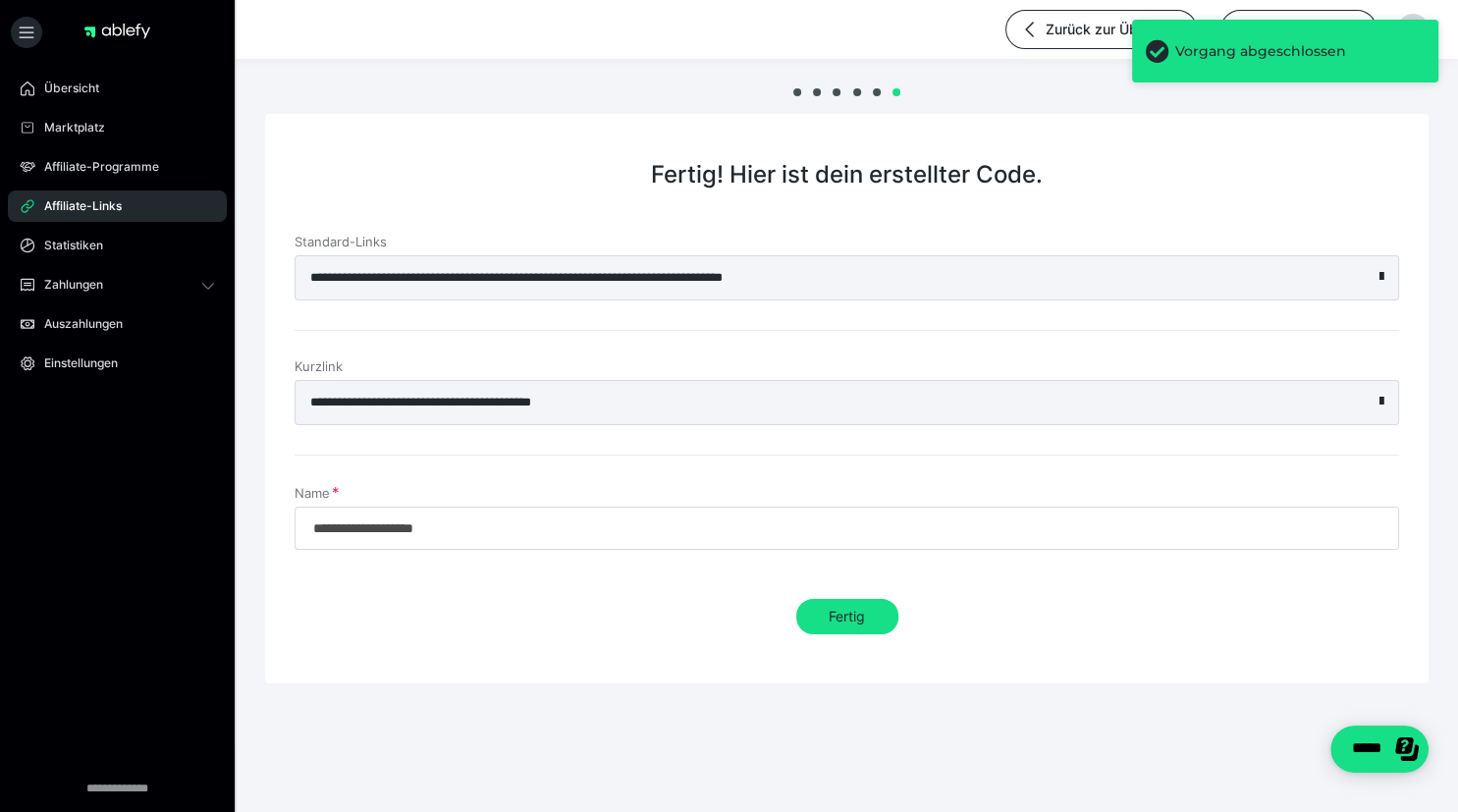 click on "**********" at bounding box center (802, 278) 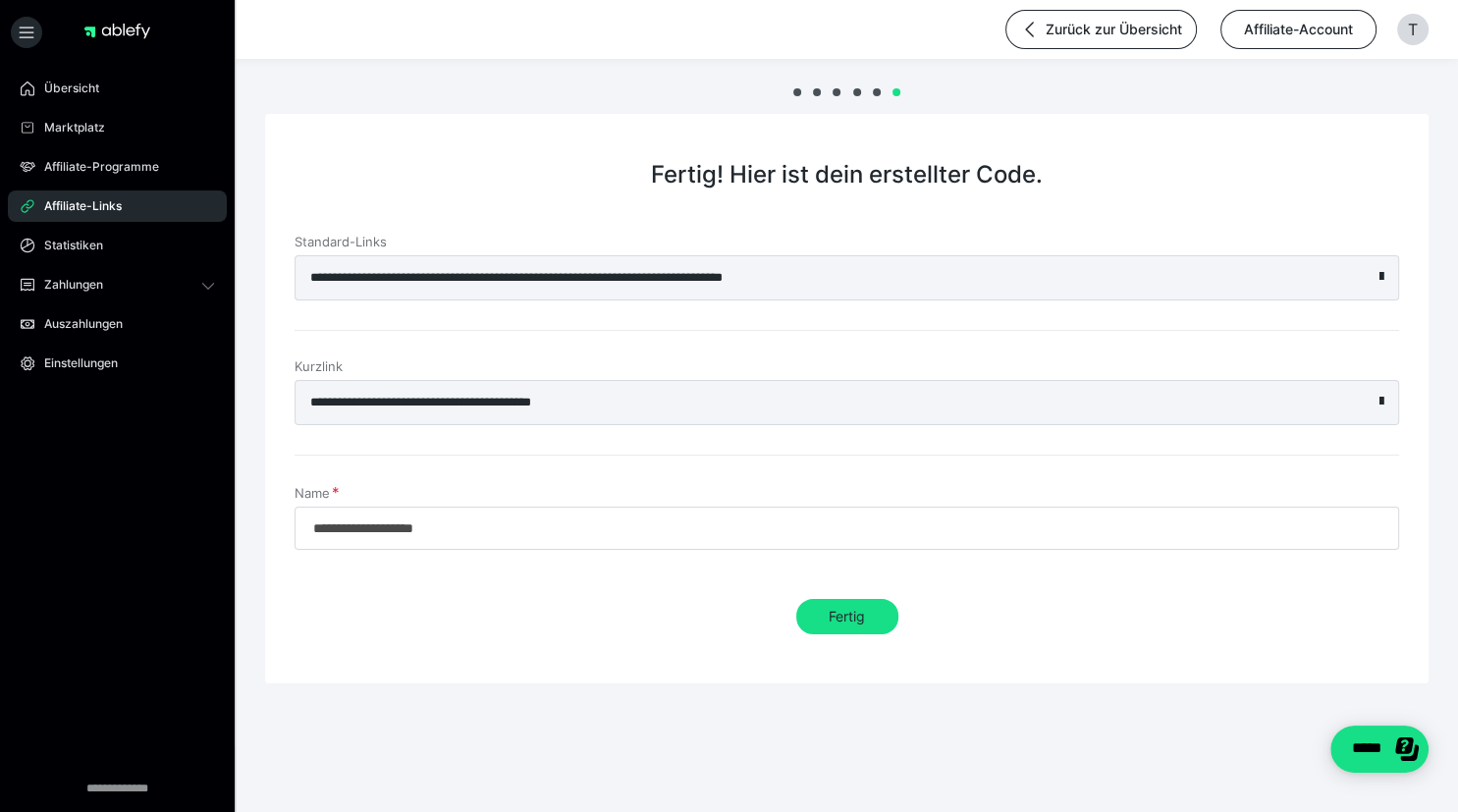 click on "Affiliate-Links" at bounding box center (76, 206) 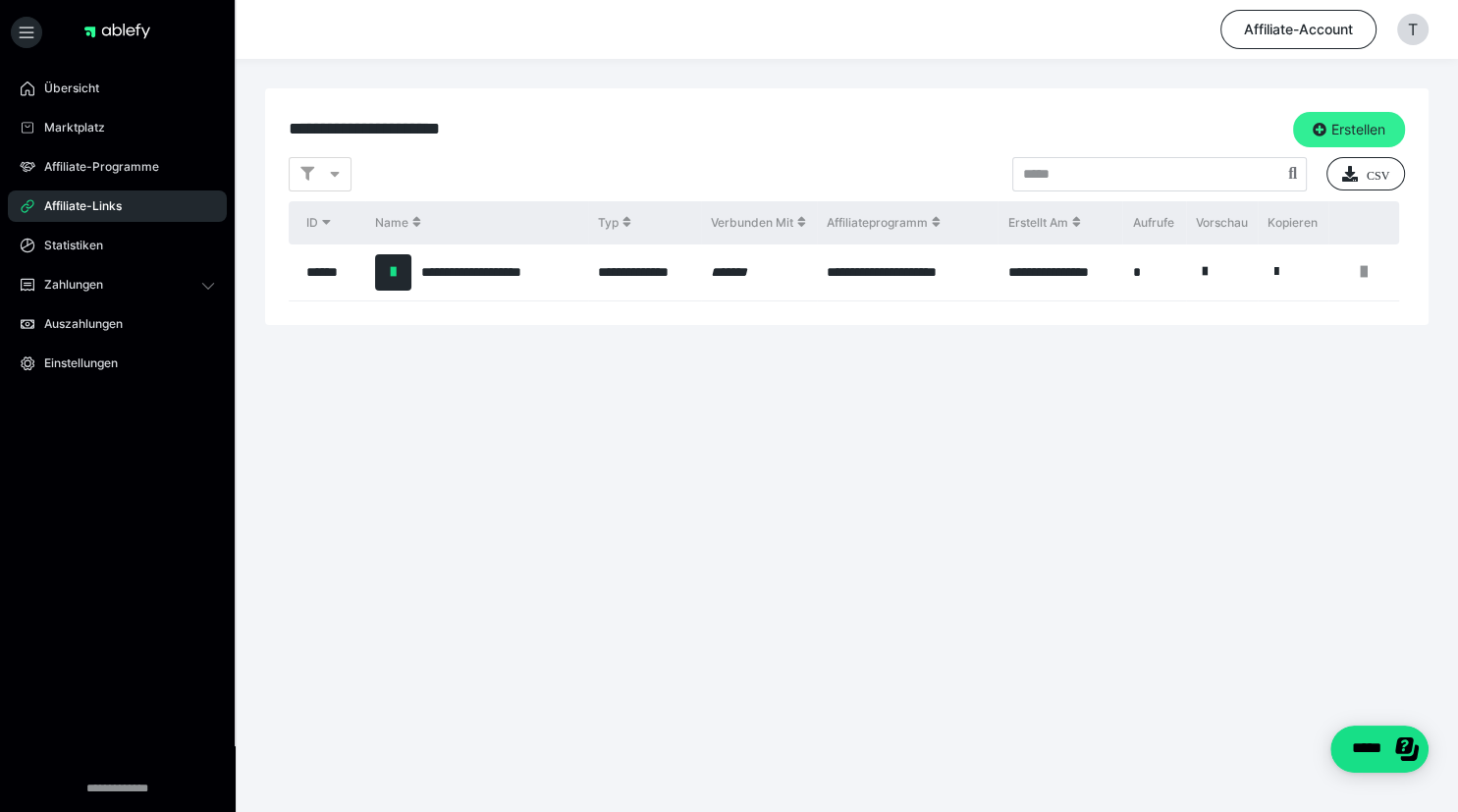click on "Erstellen" at bounding box center (1349, 130) 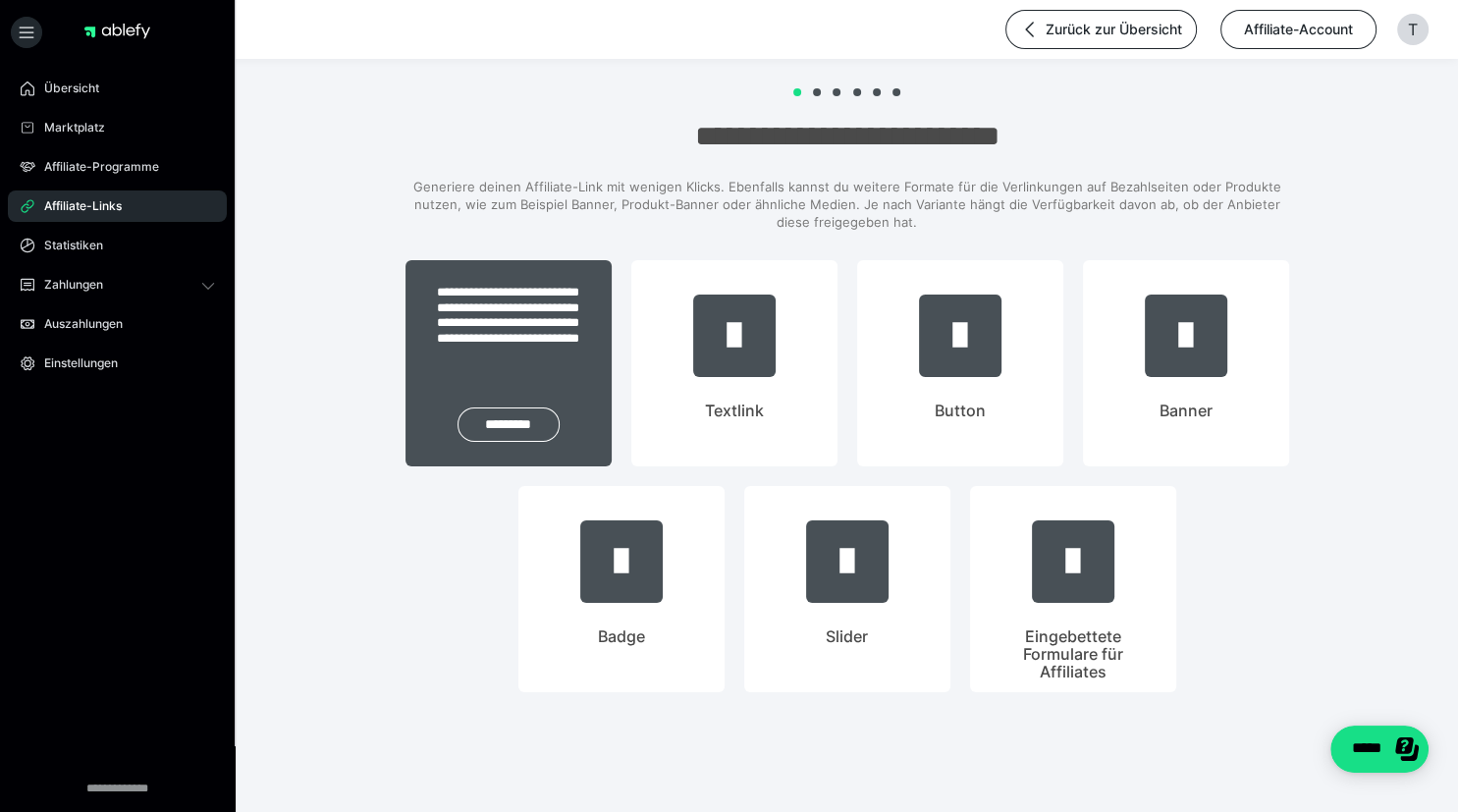click on "**********" at bounding box center (509, 323) 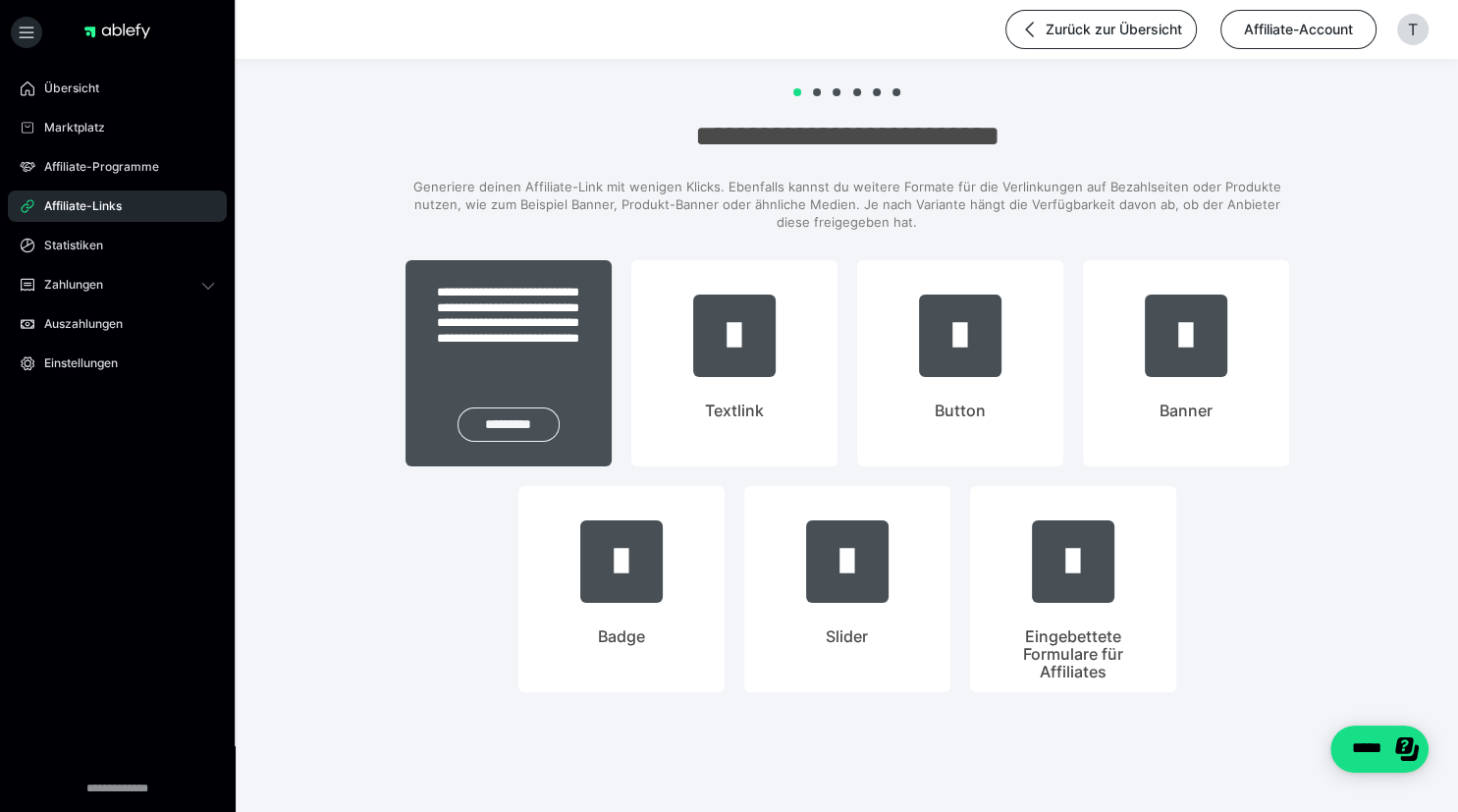 click on "*********" at bounding box center [509, 424] 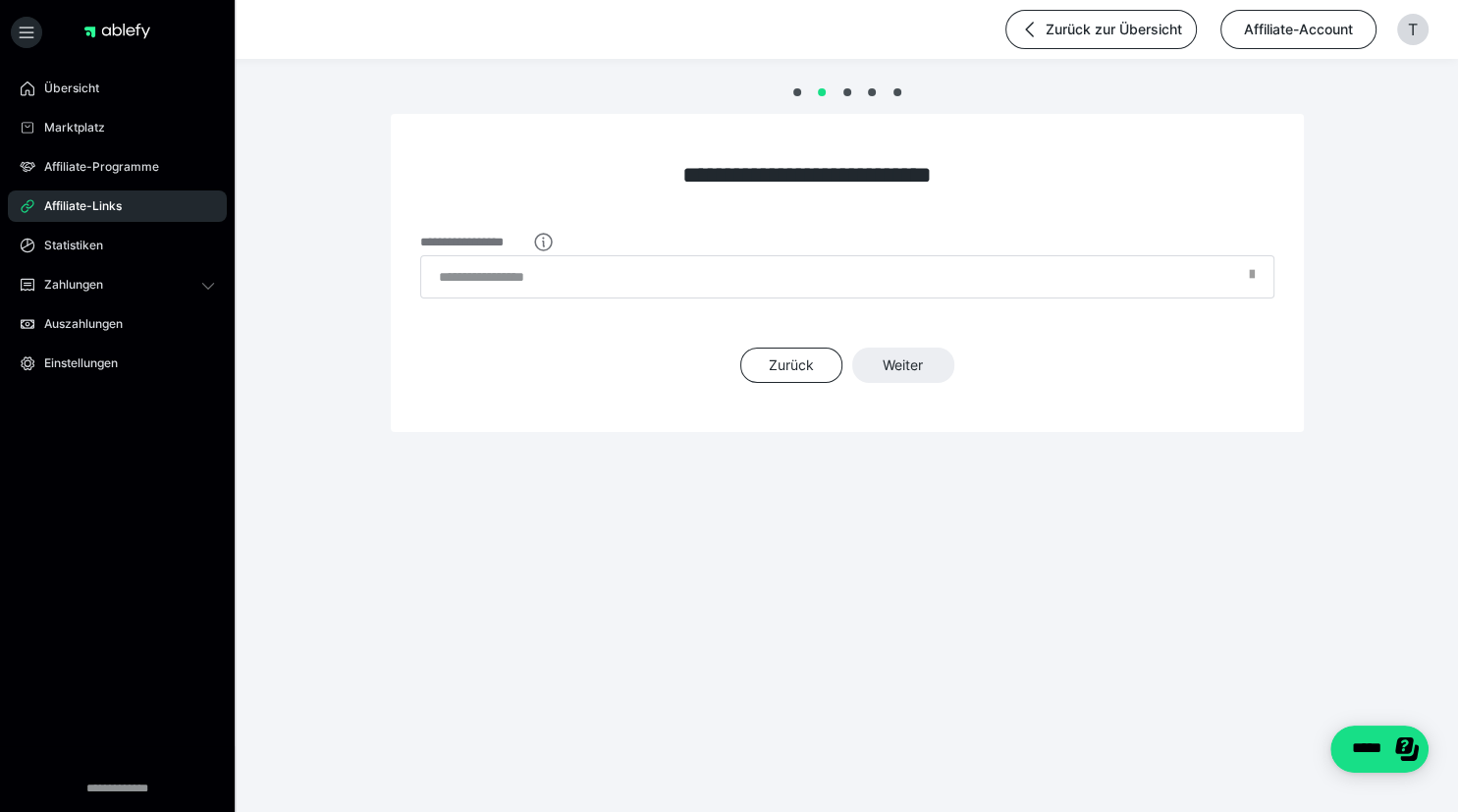 click on "**********" at bounding box center (847, 309) 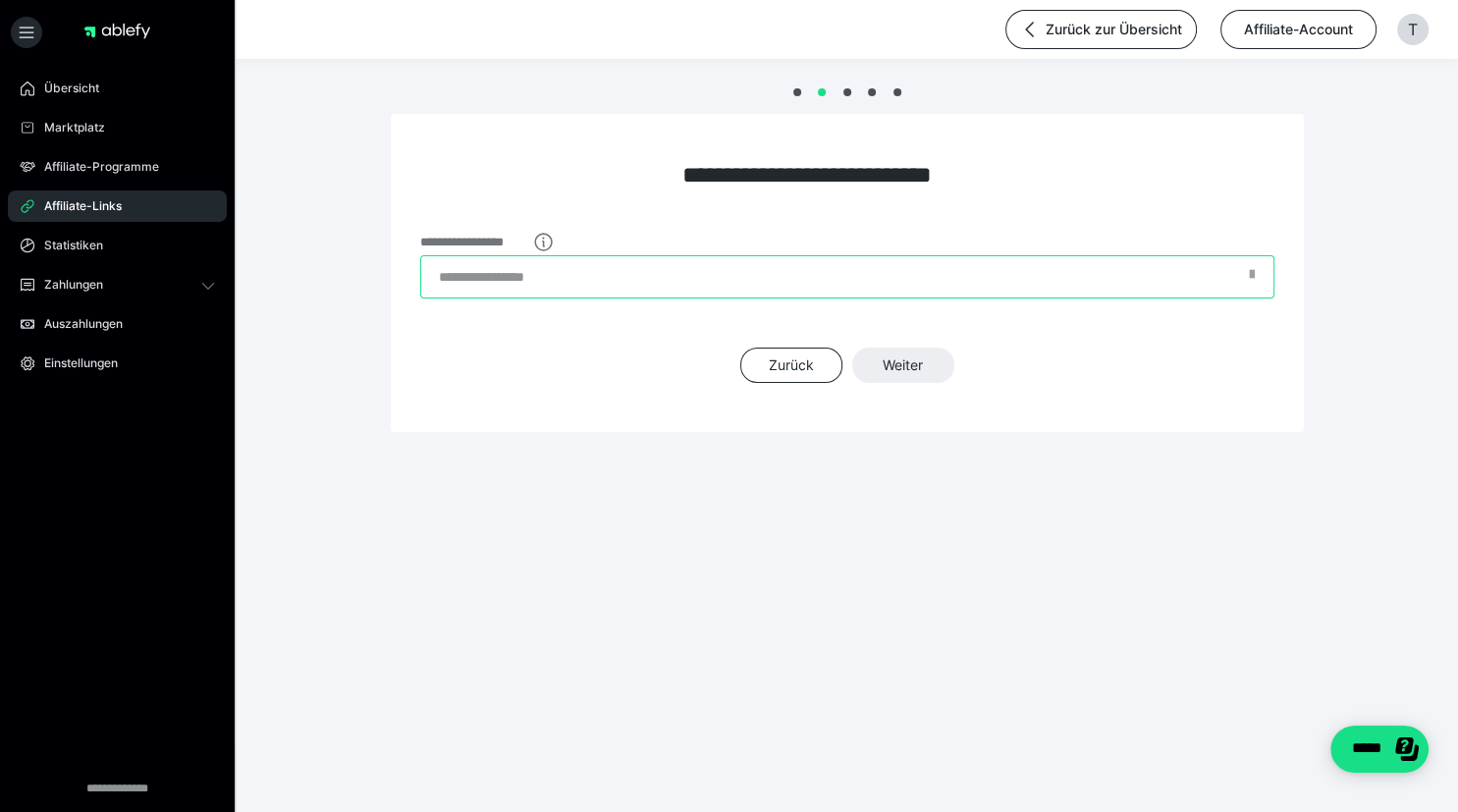 click on "**********" at bounding box center (847, 277) 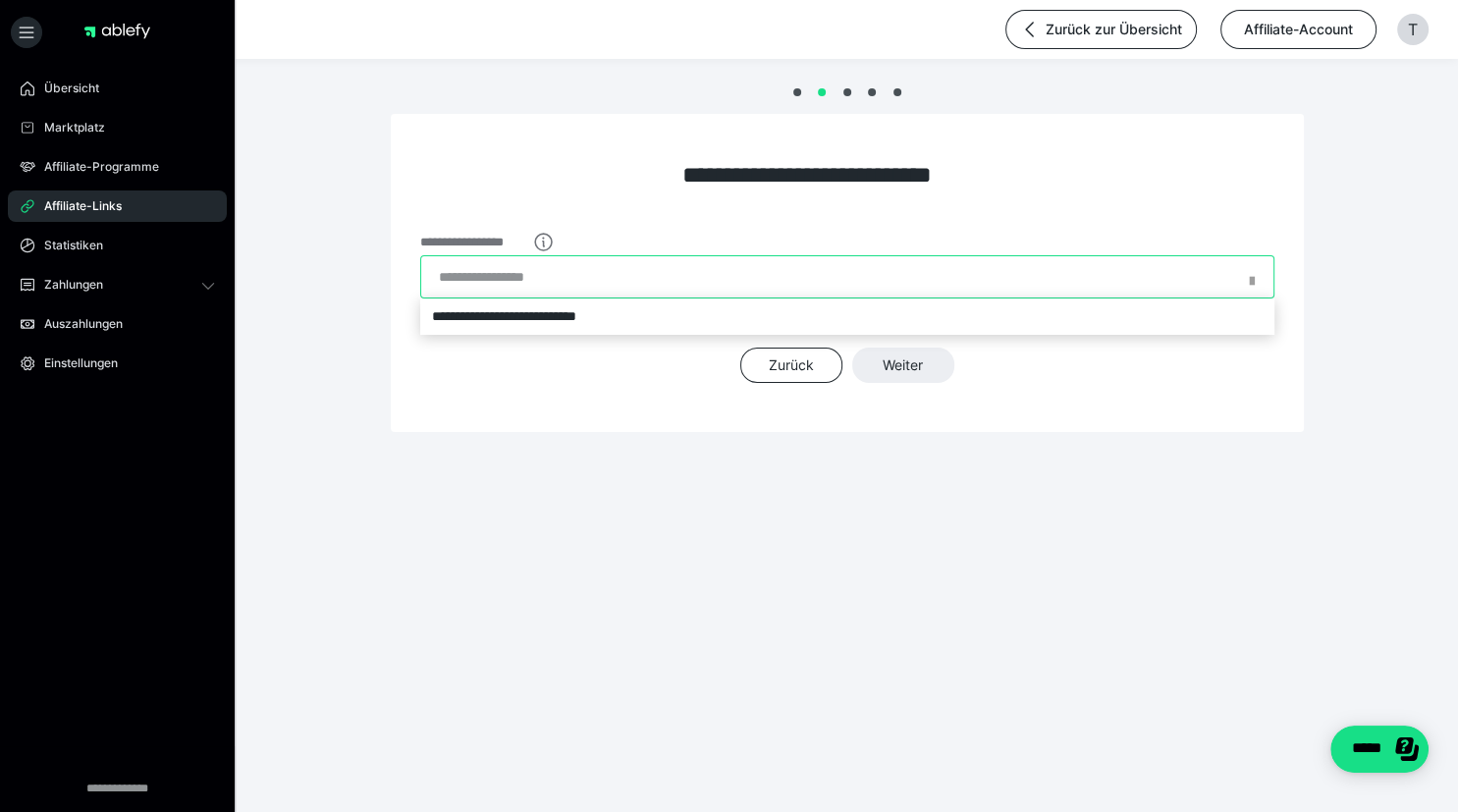 click on "**********" at bounding box center [847, 277] 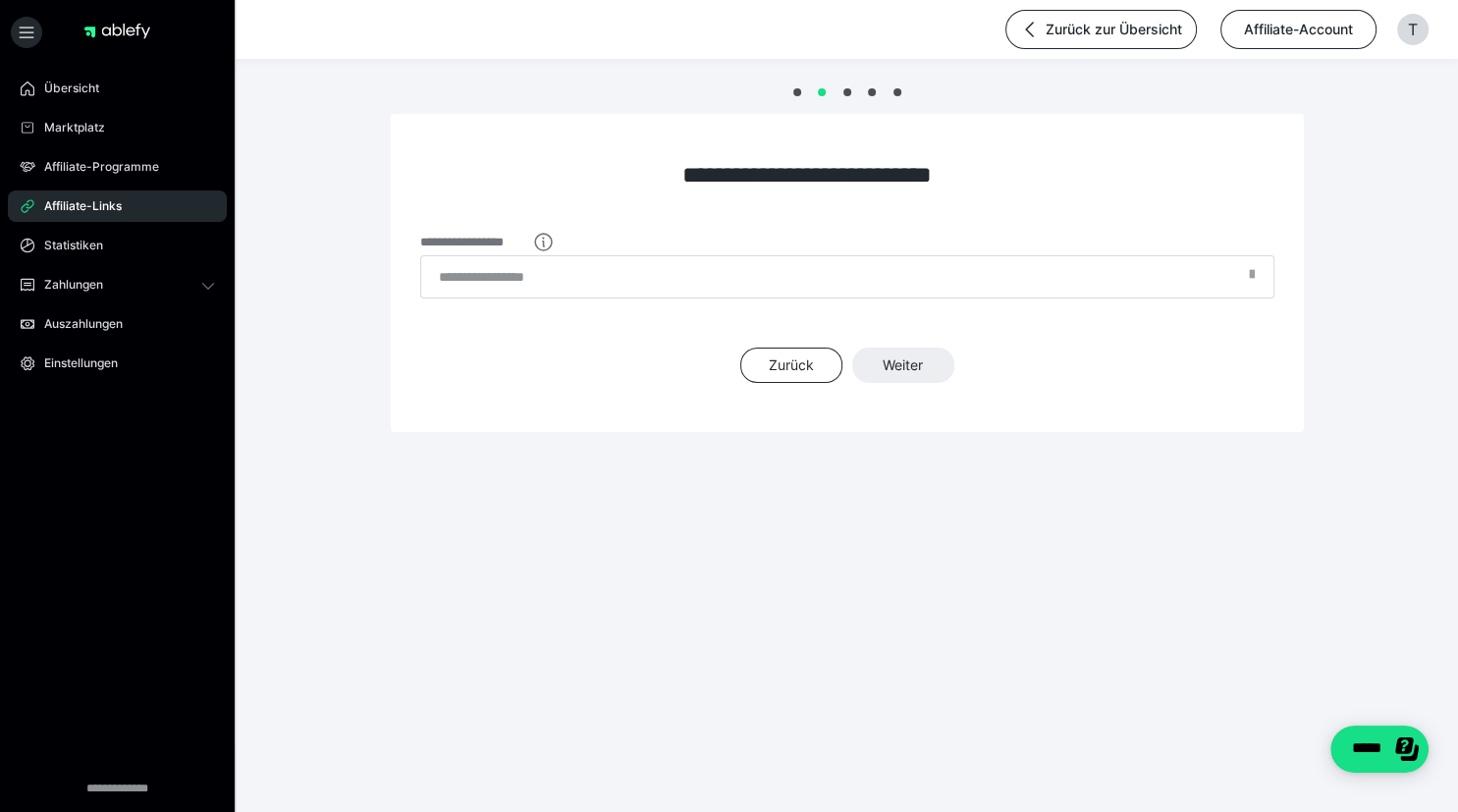 click on "**********" at bounding box center [847, 309] 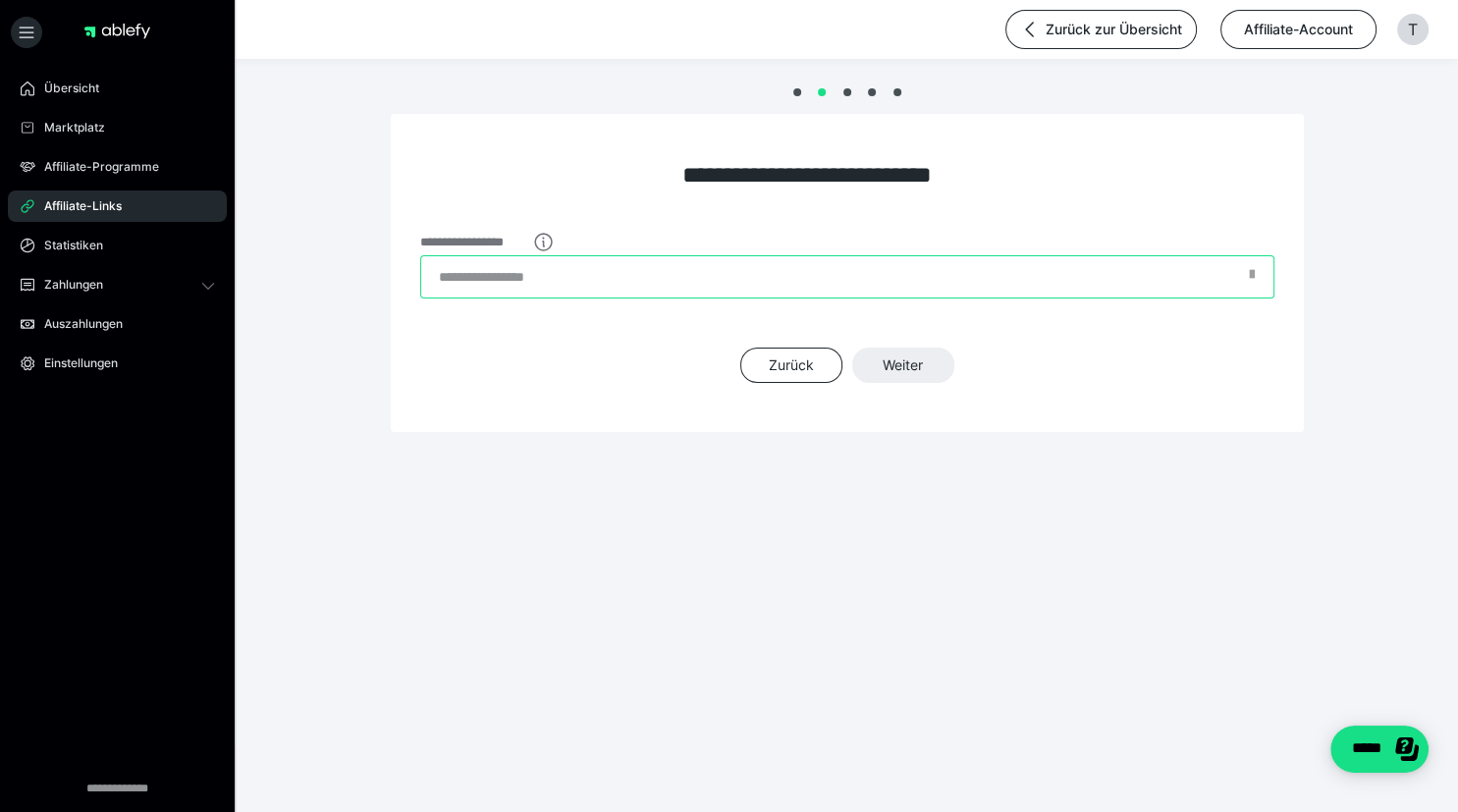 click on "**********" at bounding box center [847, 277] 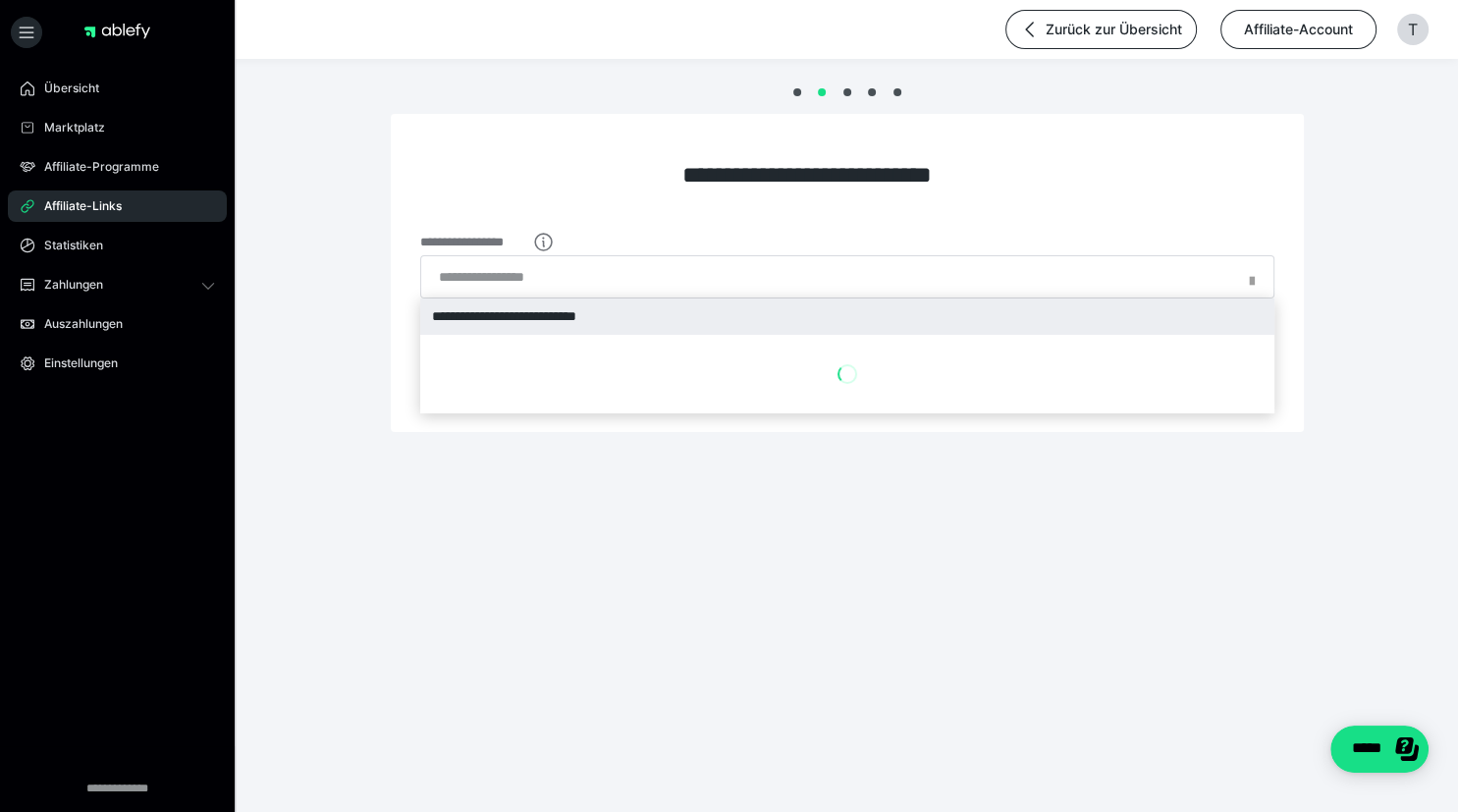 click on "**********" at bounding box center [847, 316] 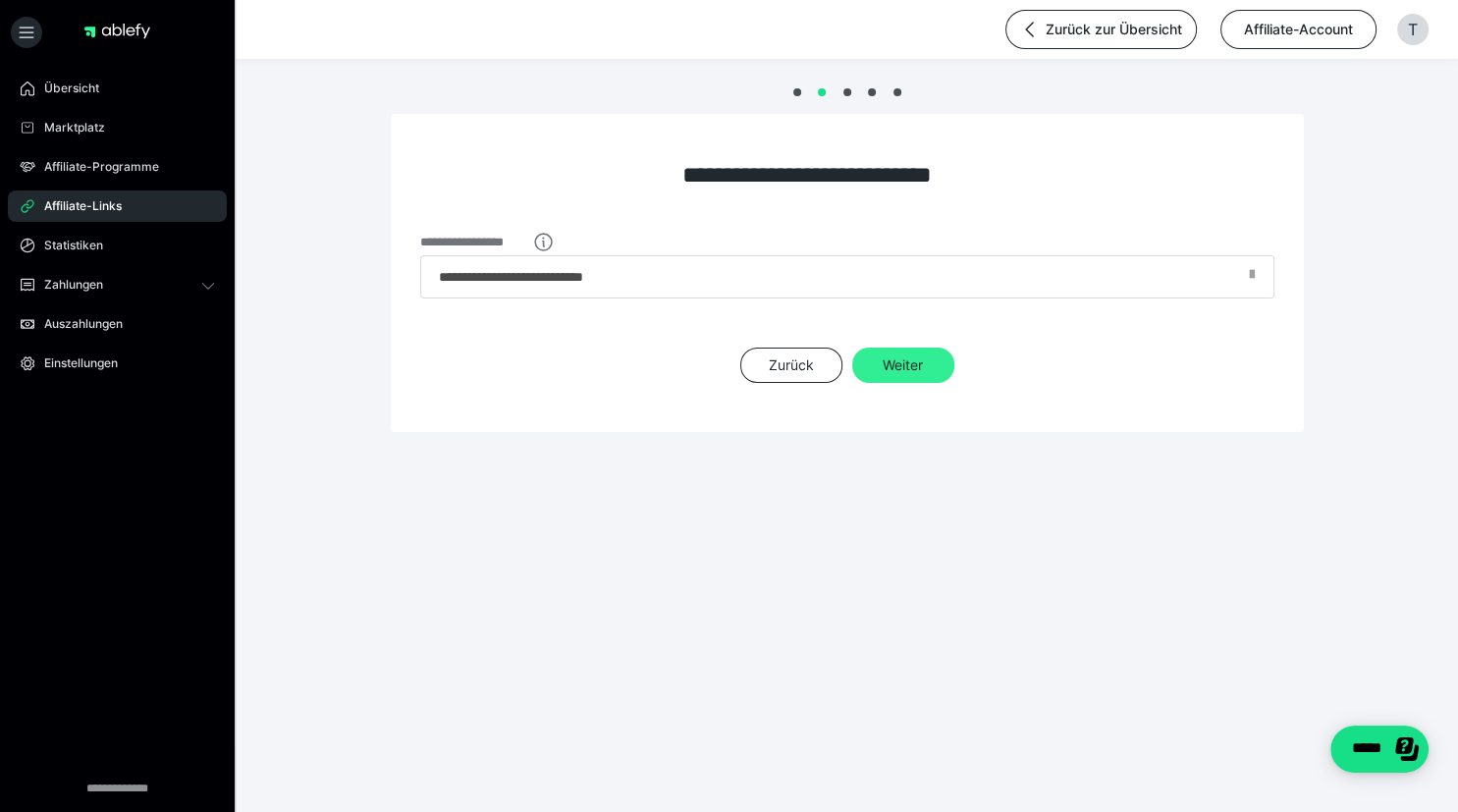click on "Weiter" at bounding box center (903, 365) 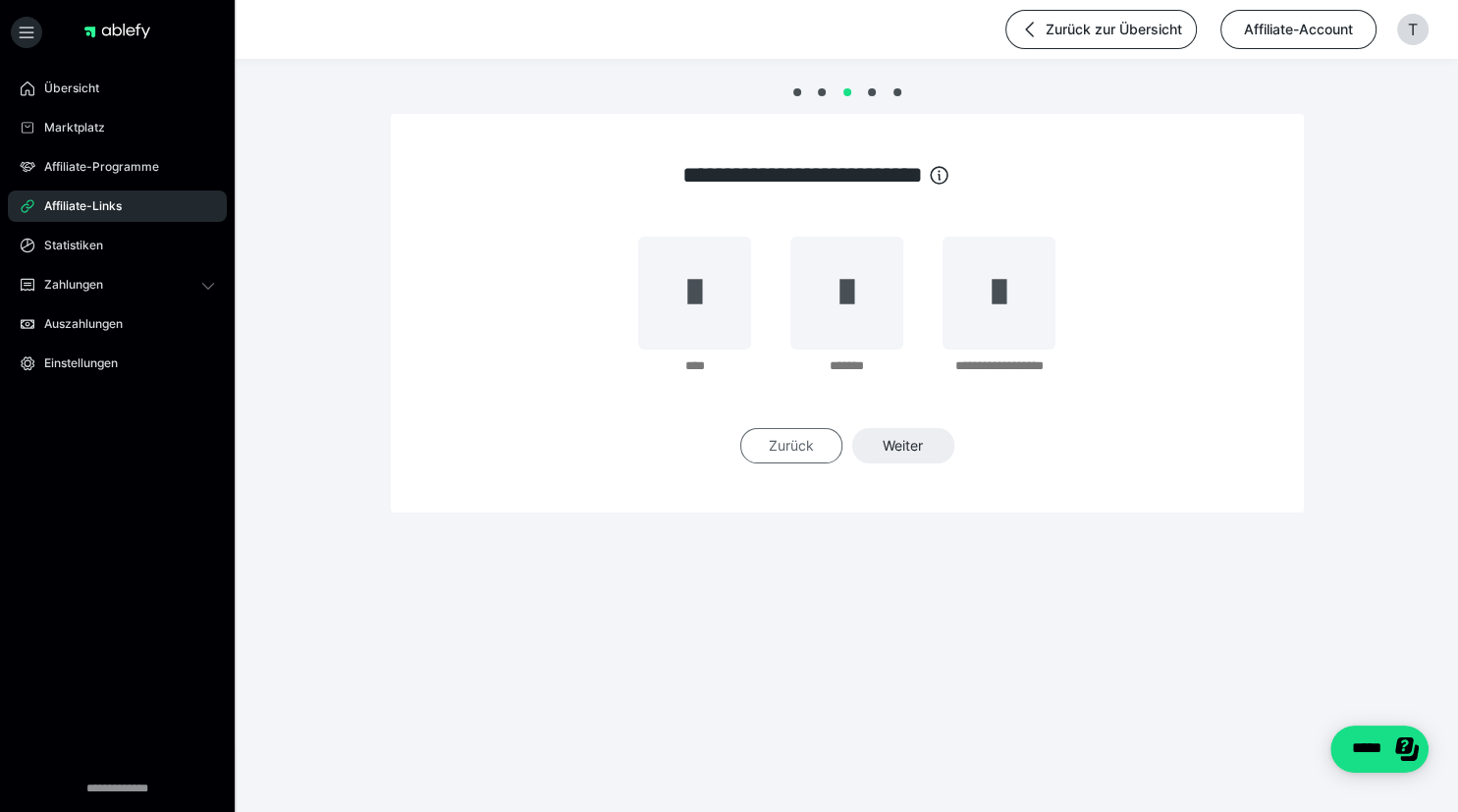 click on "Zurück" at bounding box center [791, 446] 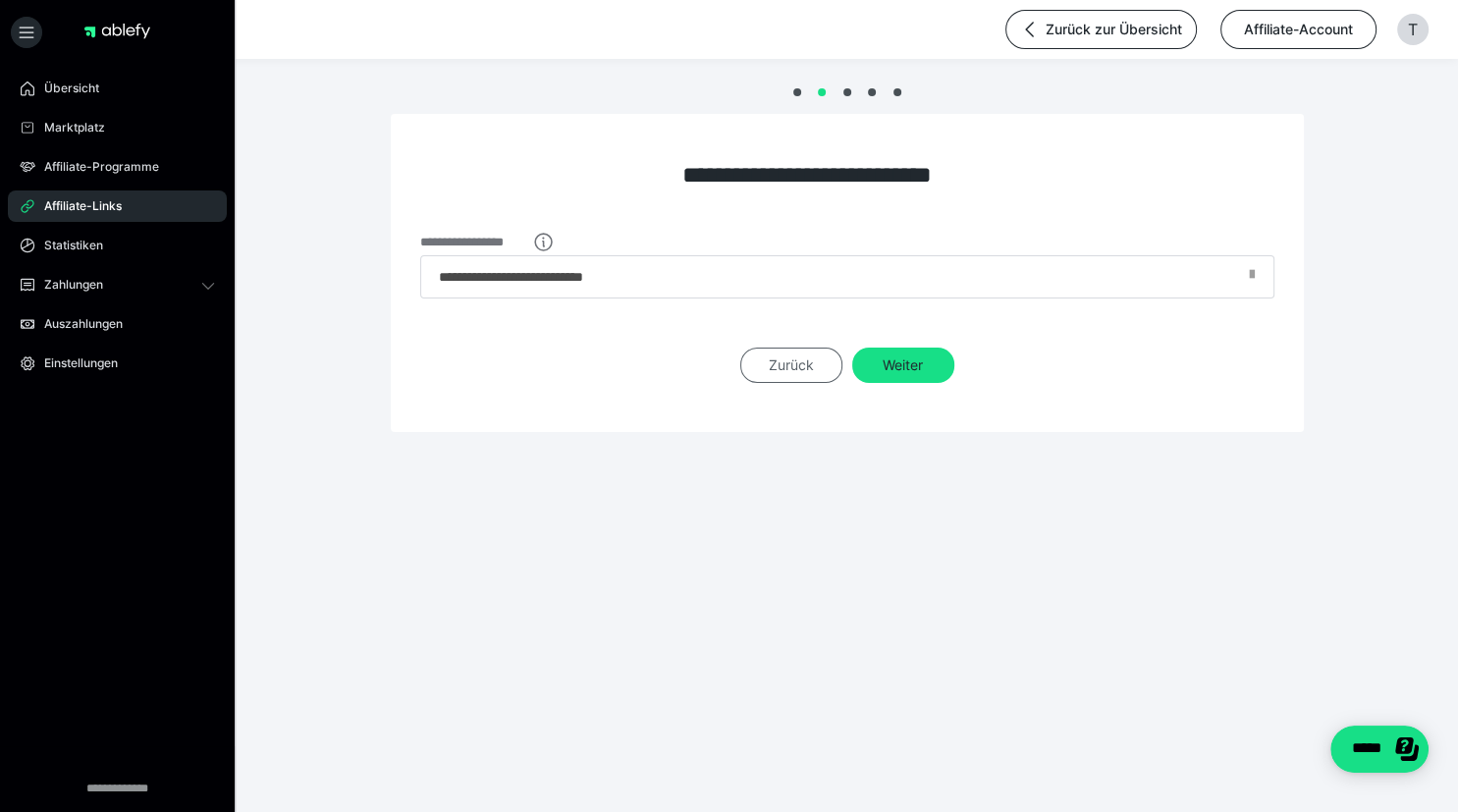 click on "Zurück" at bounding box center (791, 365) 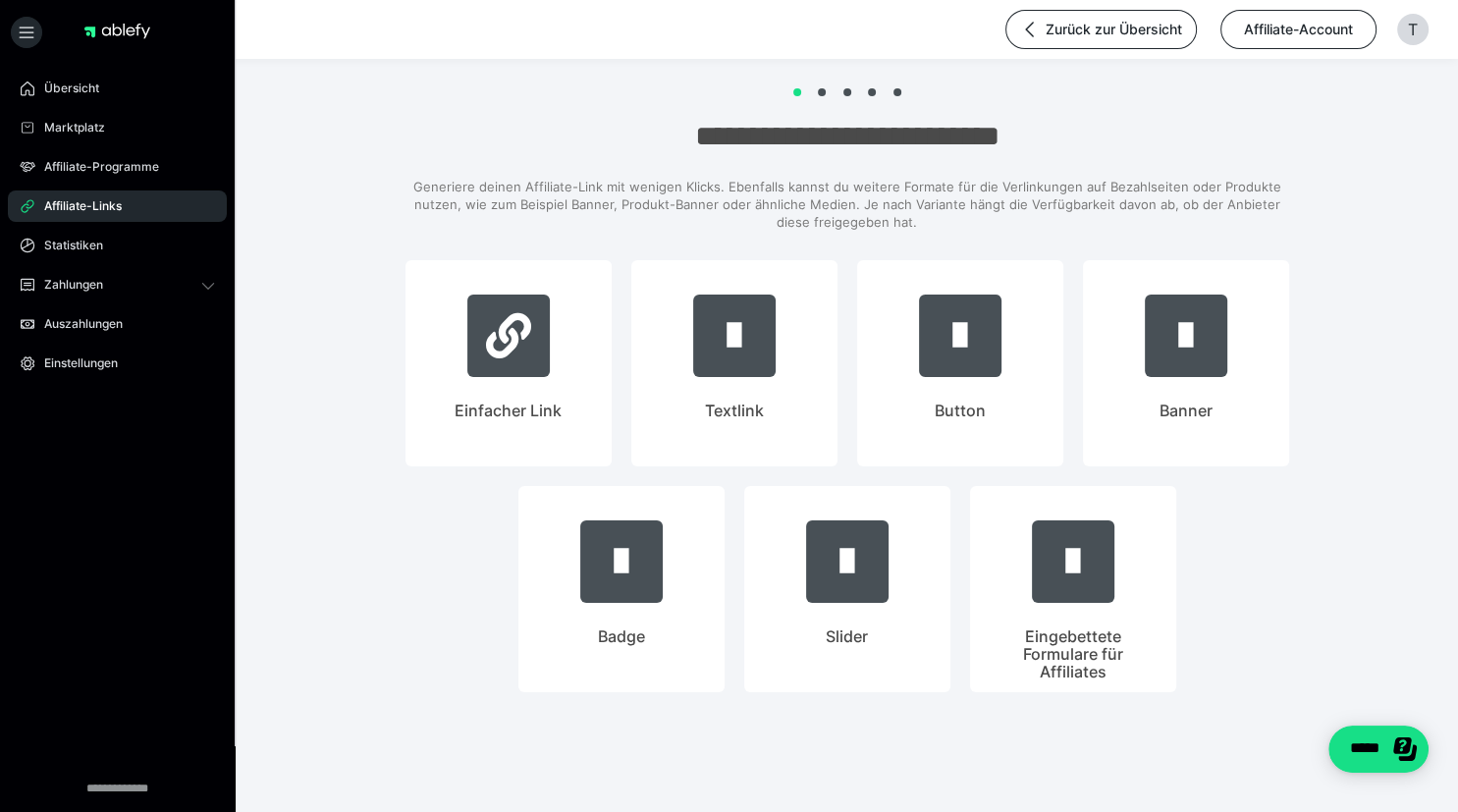 click on "Affiliate-Links" at bounding box center (117, 206) 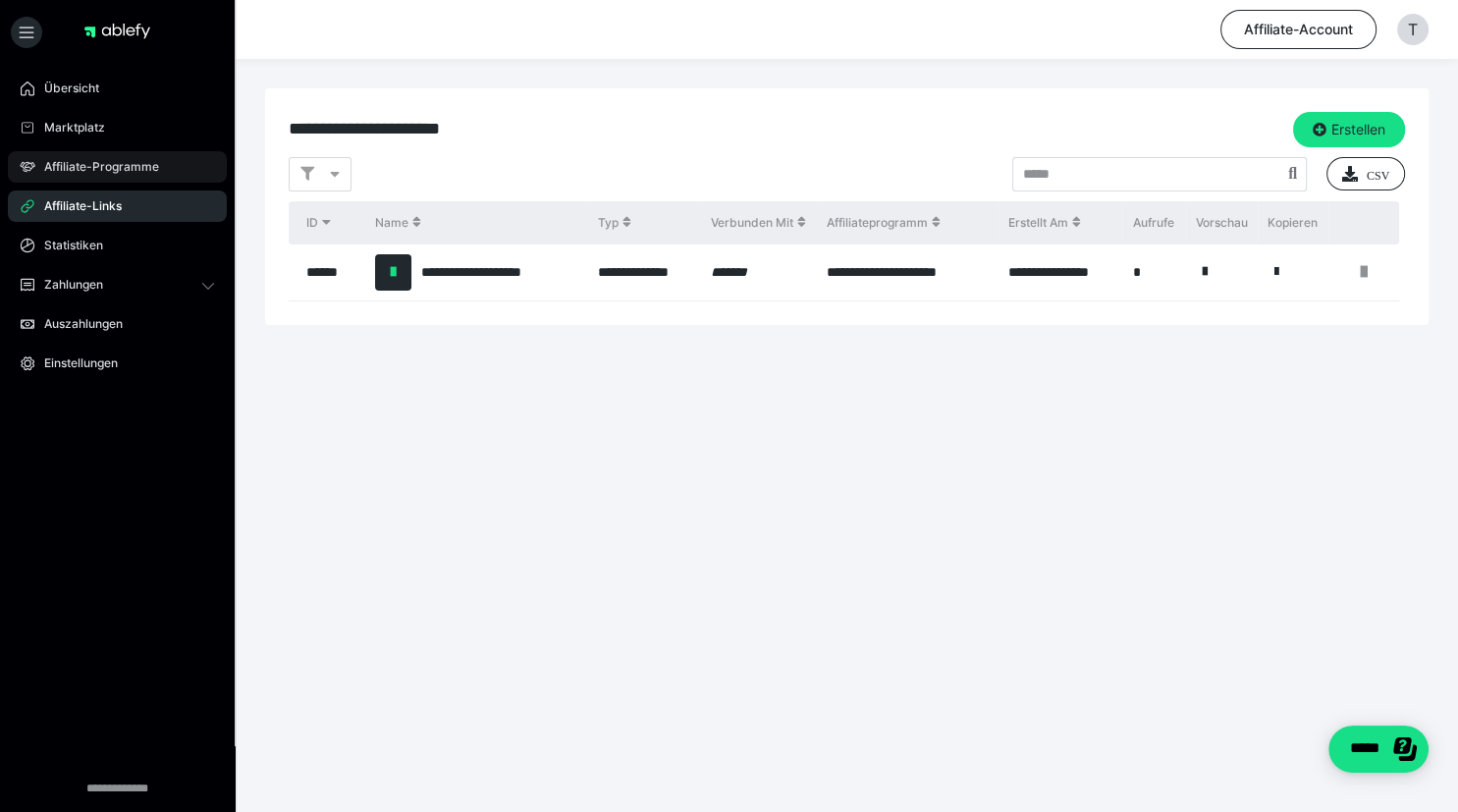 click on "Affiliate-Programme" at bounding box center [117, 167] 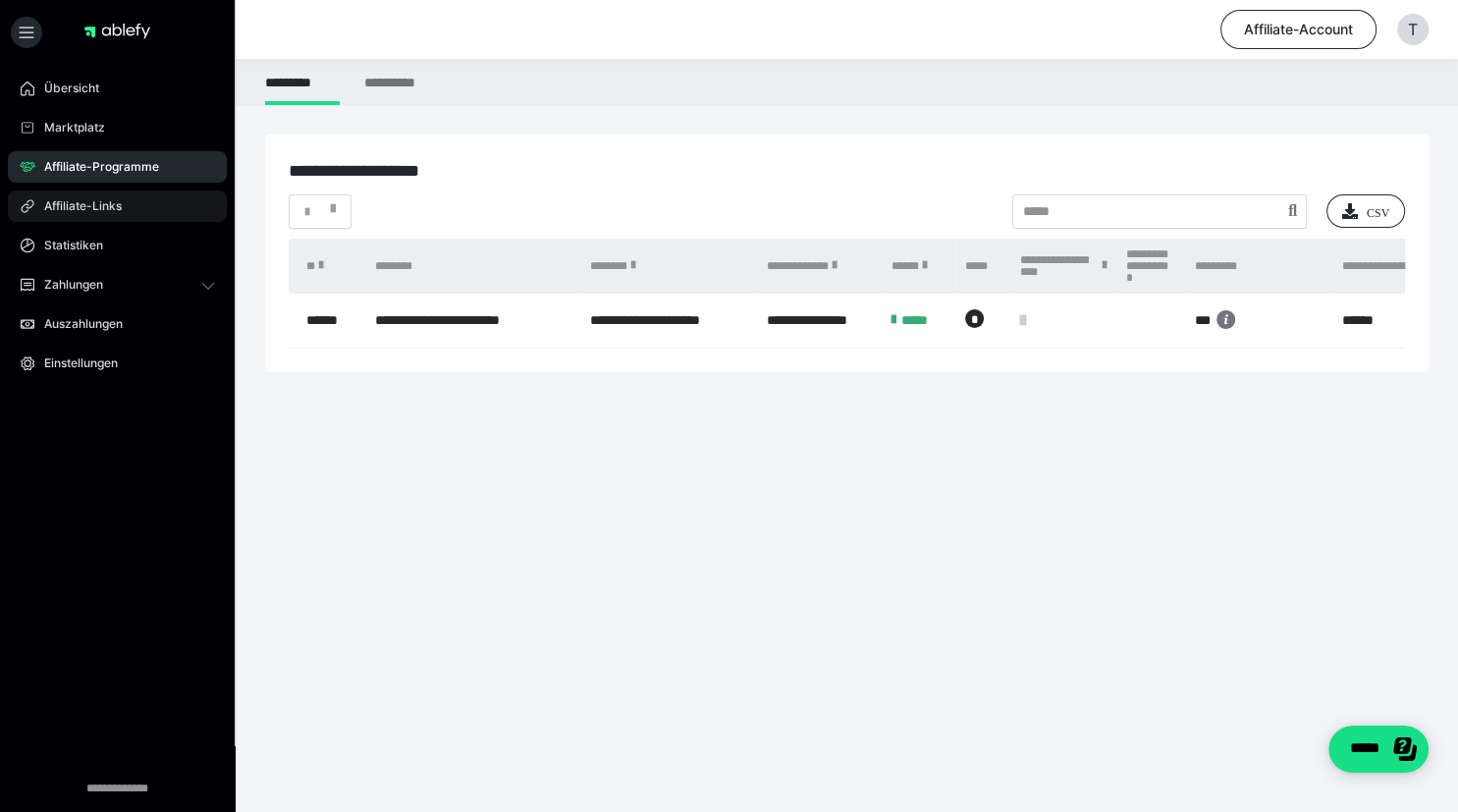 click on "Affiliate-Links" at bounding box center (76, 206) 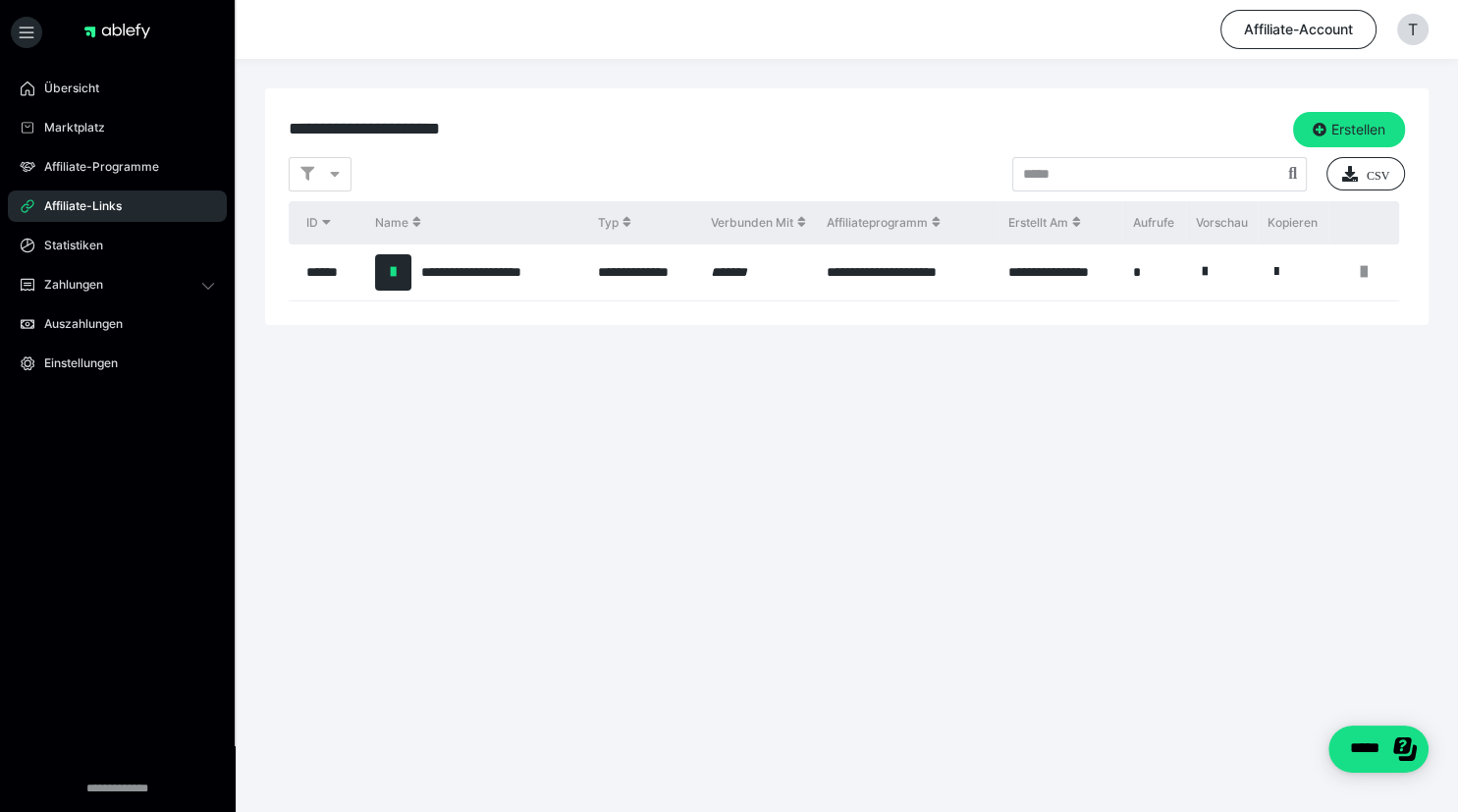 click on "Affiliate-Links" at bounding box center (76, 206) 